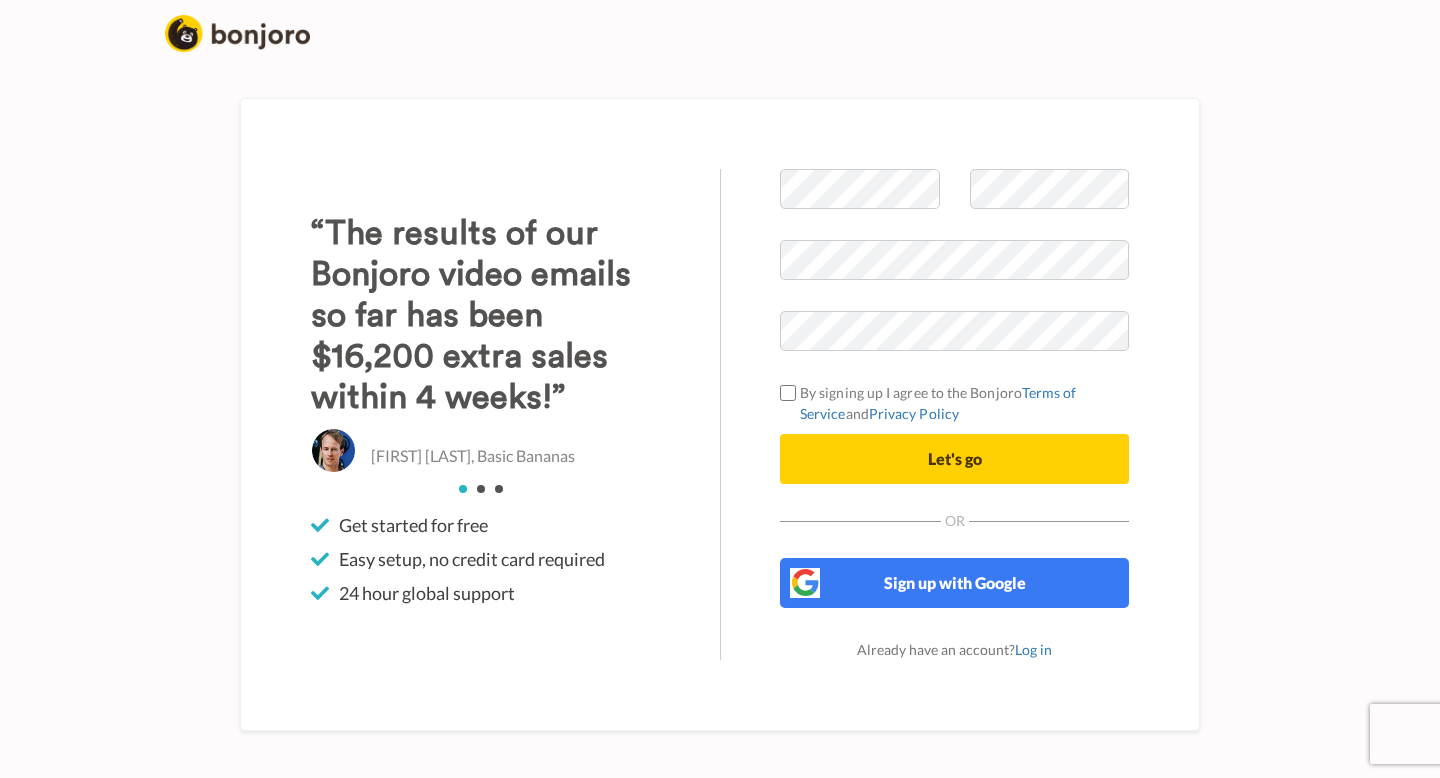 scroll, scrollTop: 0, scrollLeft: 0, axis: both 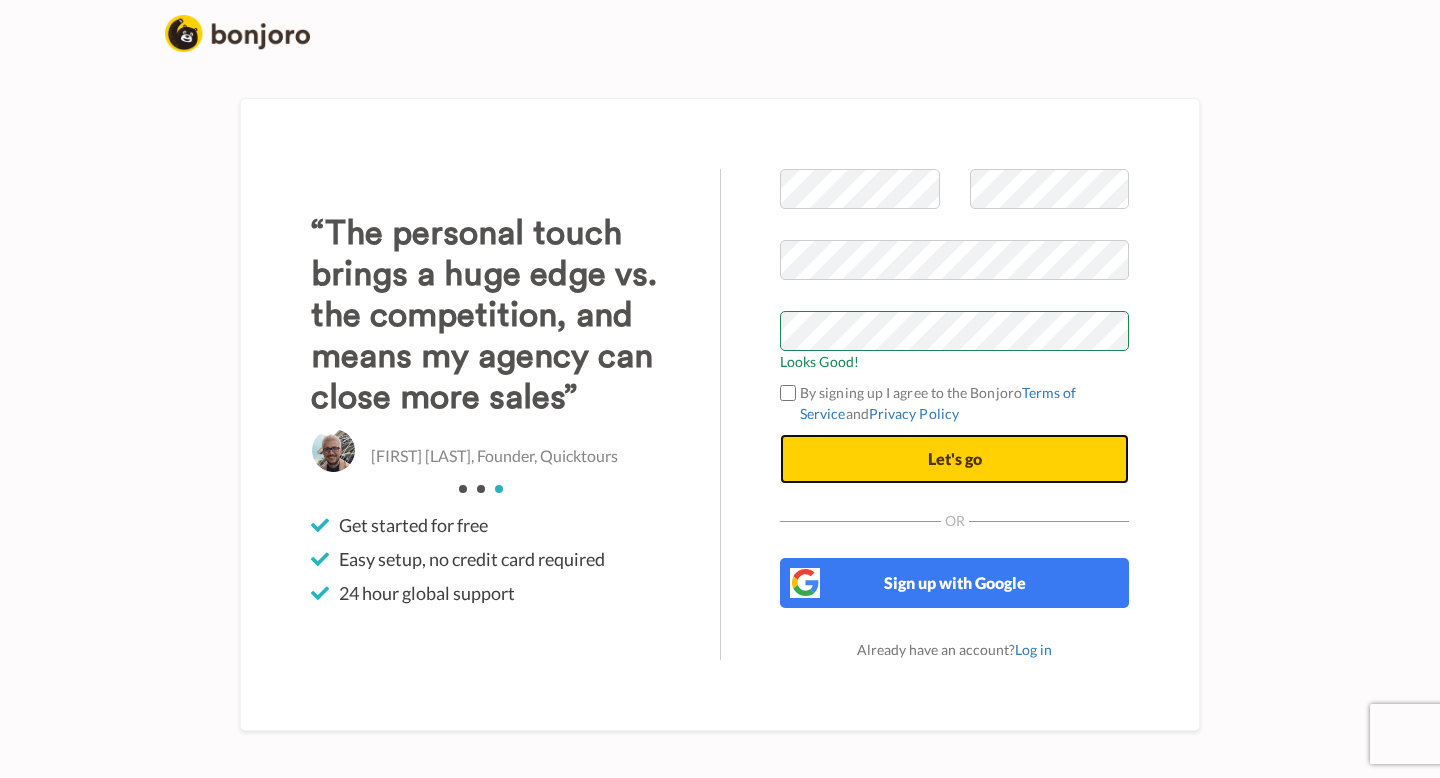click on "Let's go" at bounding box center (954, 459) 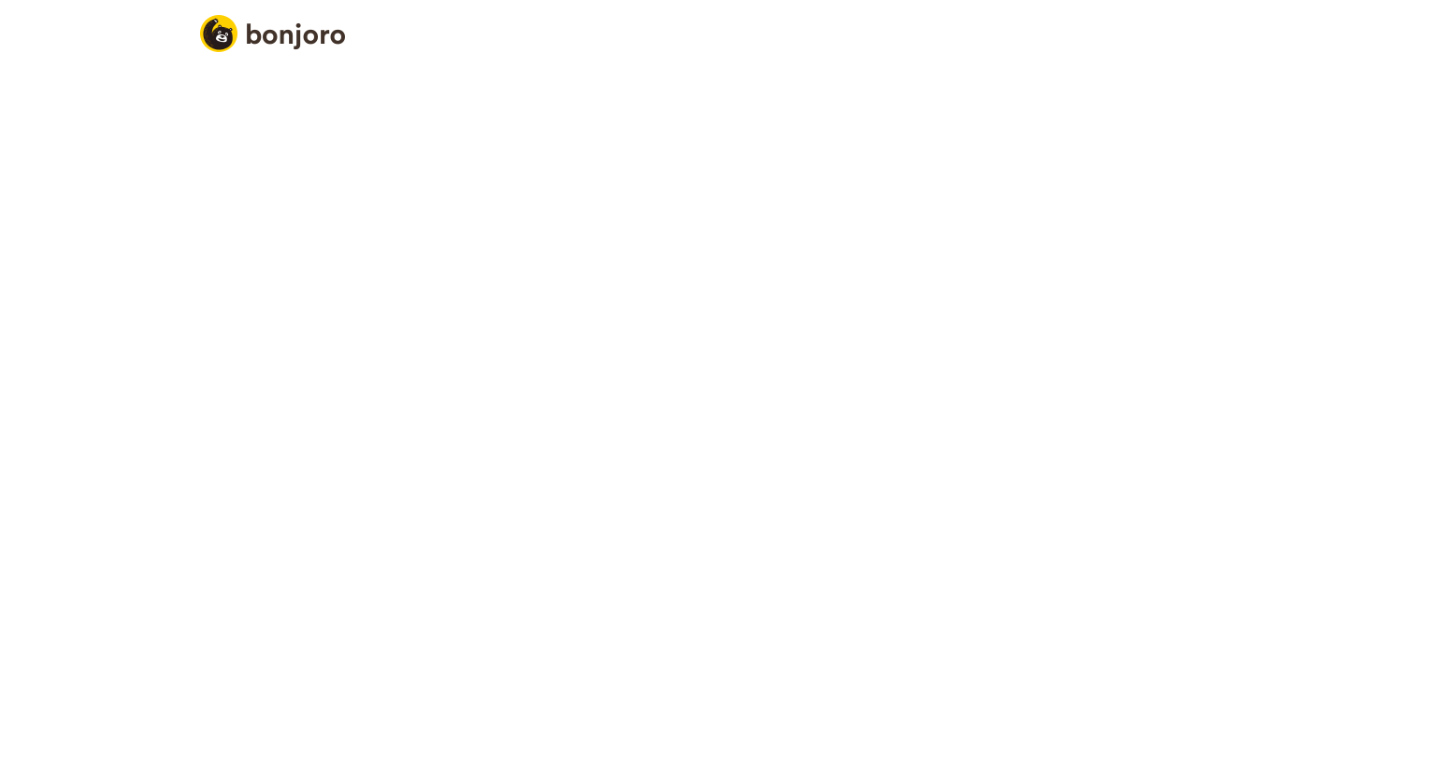 scroll, scrollTop: 0, scrollLeft: 0, axis: both 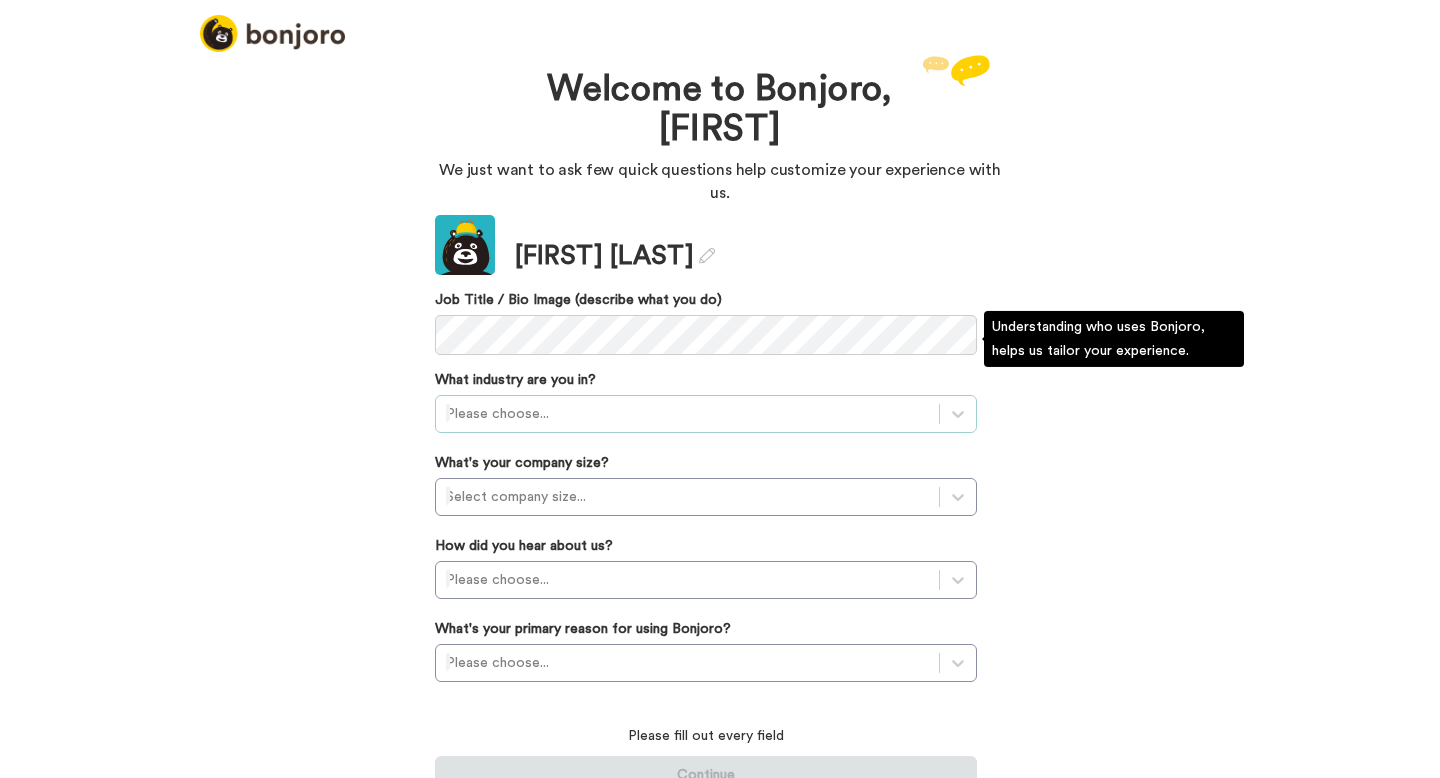 click at bounding box center [687, 414] 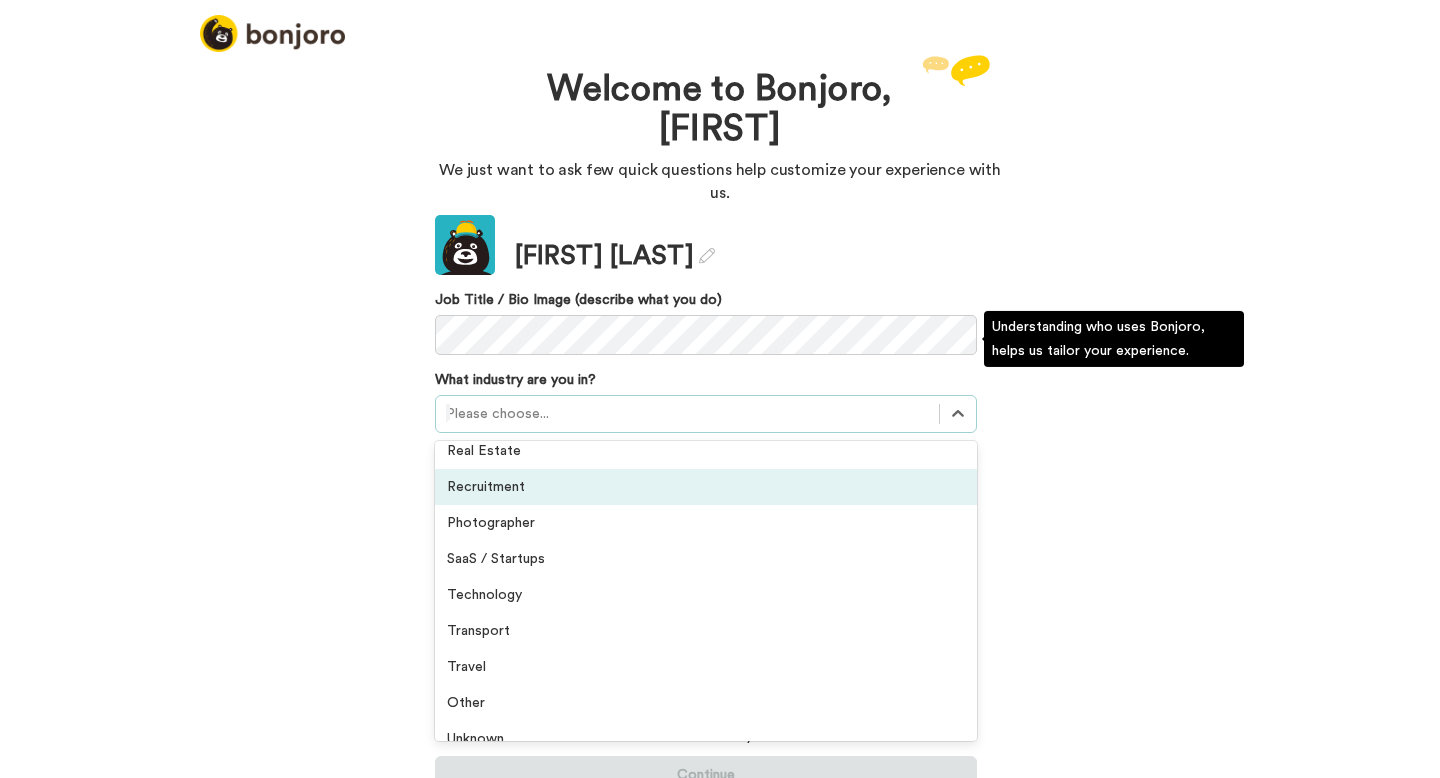 scroll, scrollTop: 464, scrollLeft: 0, axis: vertical 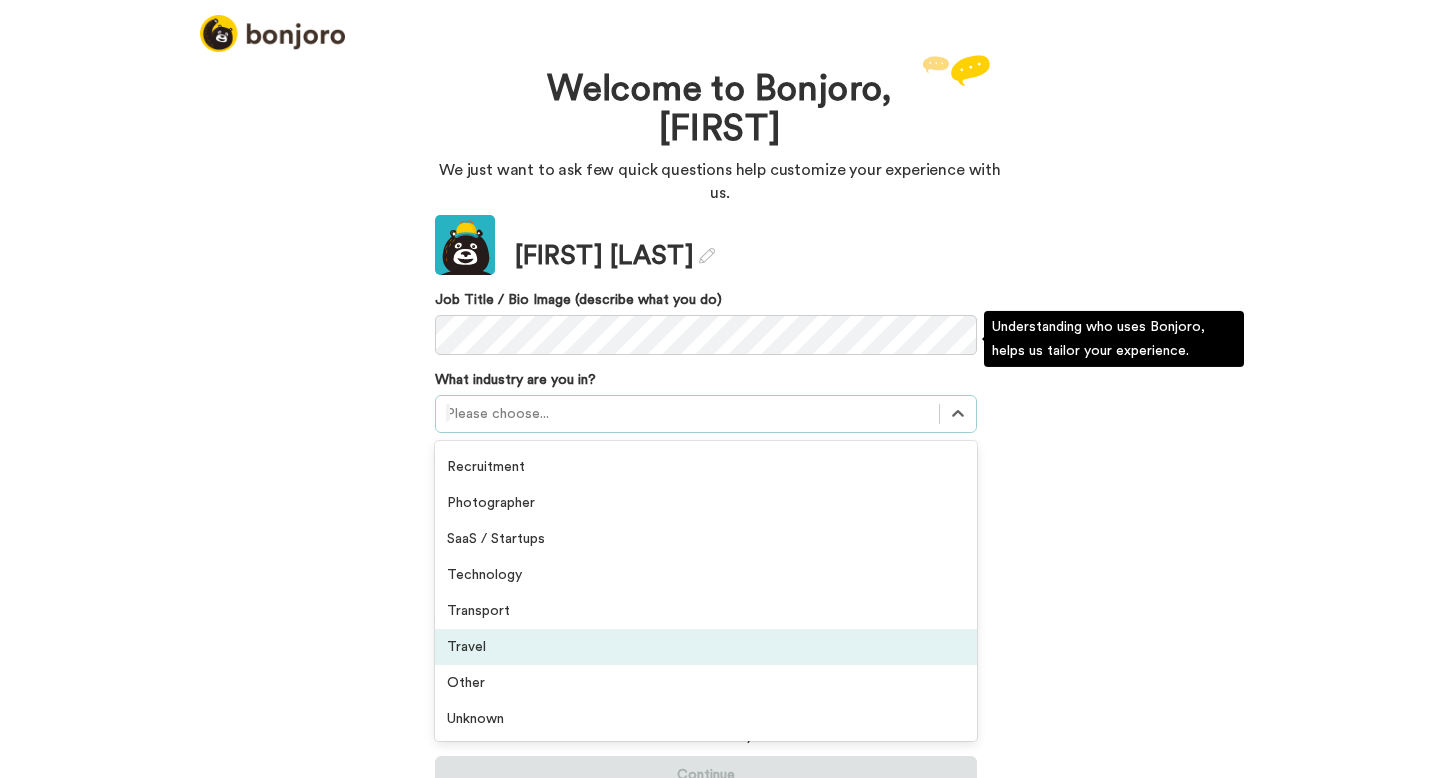 click on "Travel" at bounding box center (706, 647) 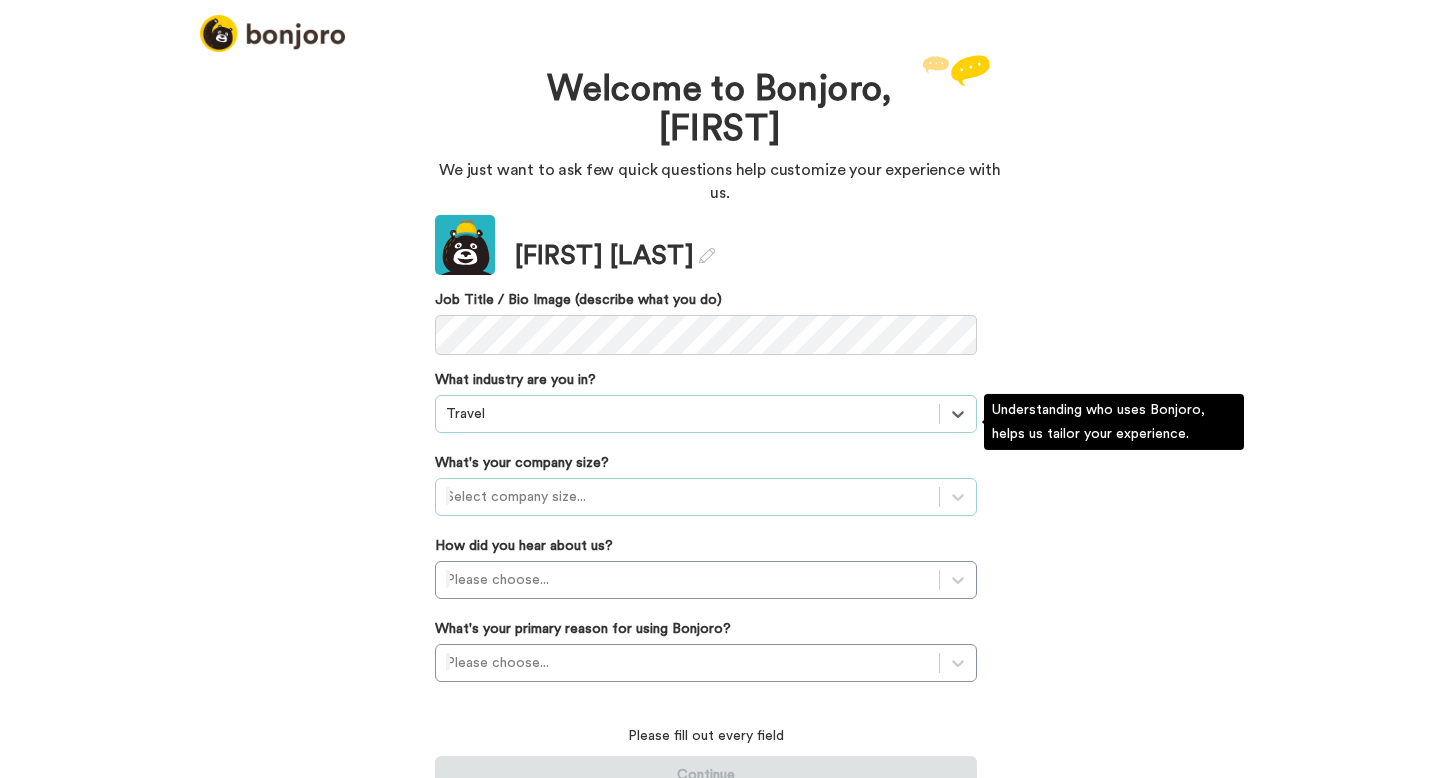 click at bounding box center [687, 497] 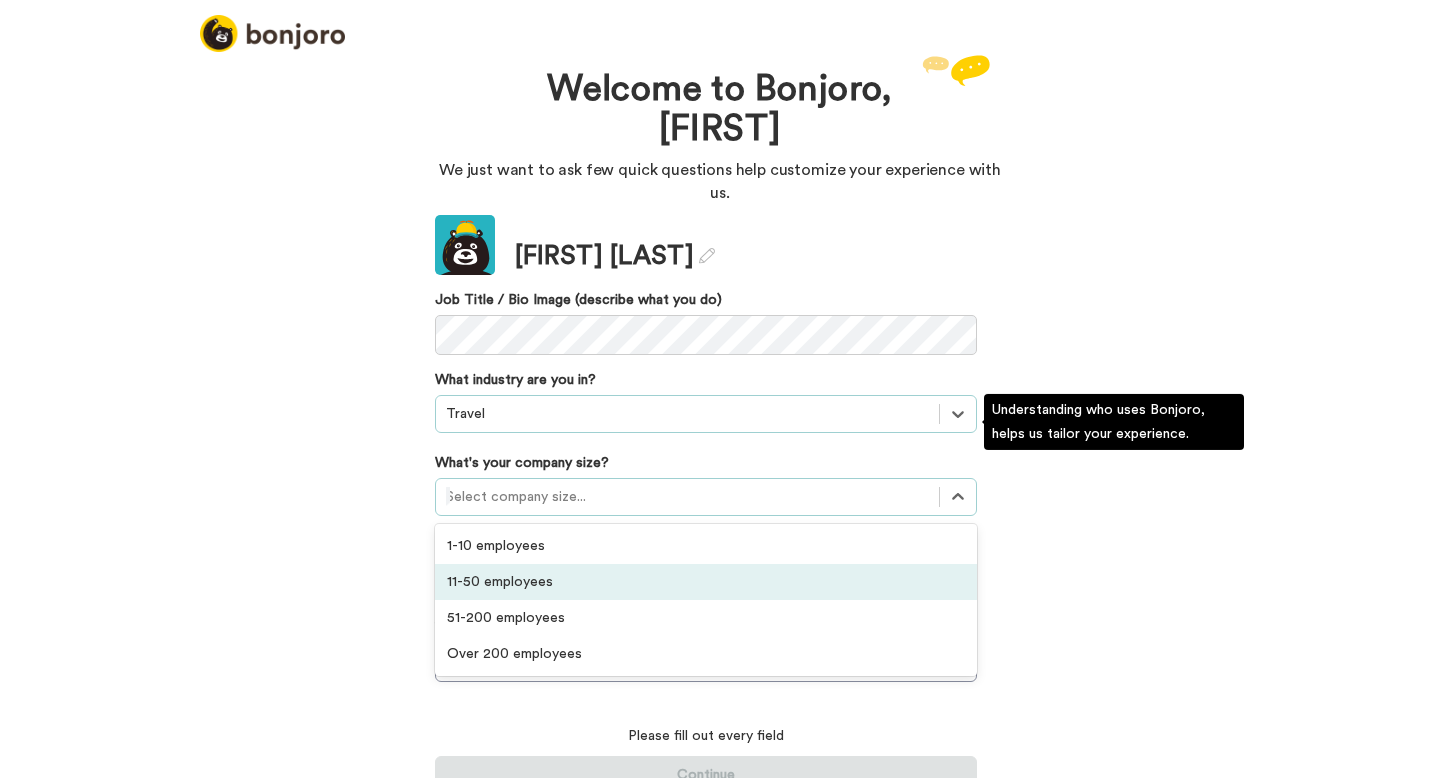 click on "11-50 employees" at bounding box center (706, 582) 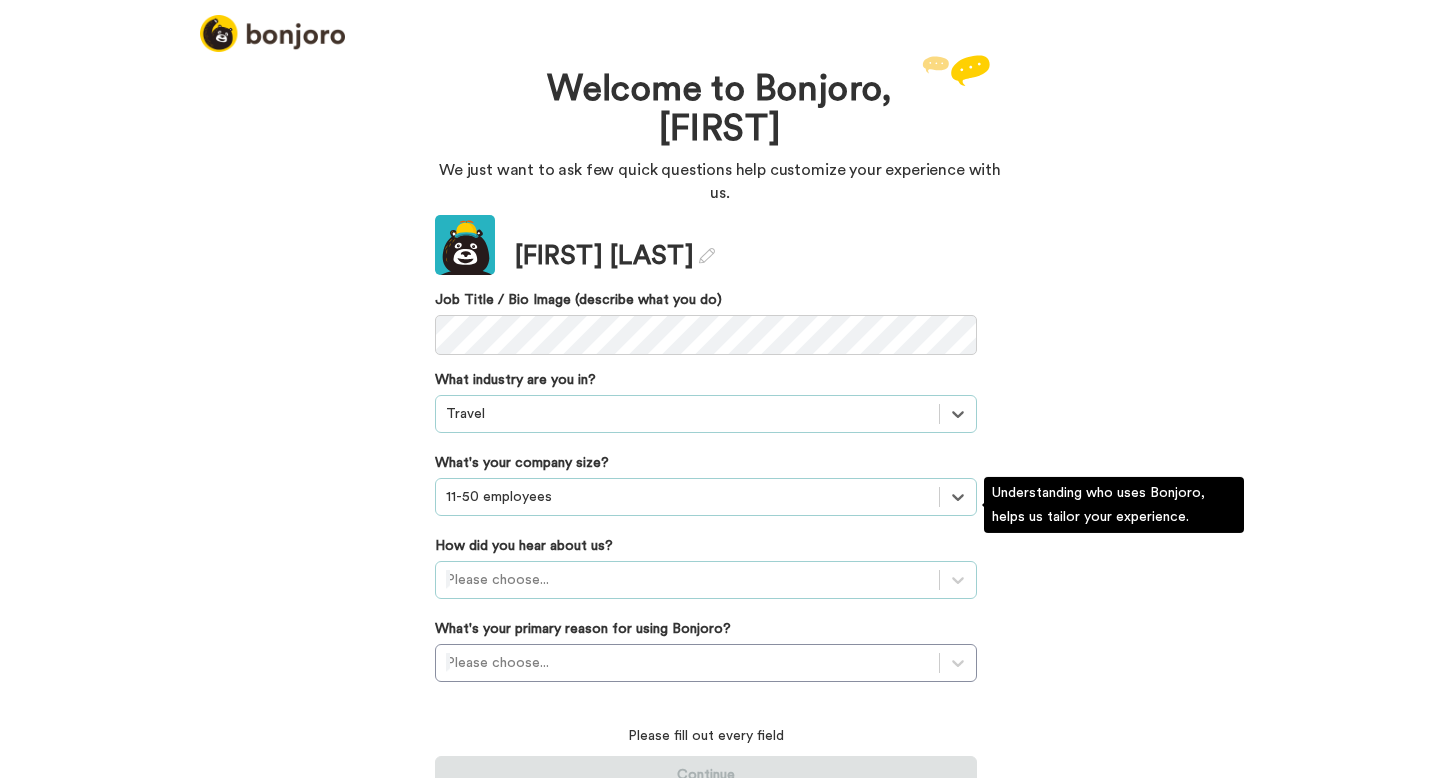 click at bounding box center [687, 580] 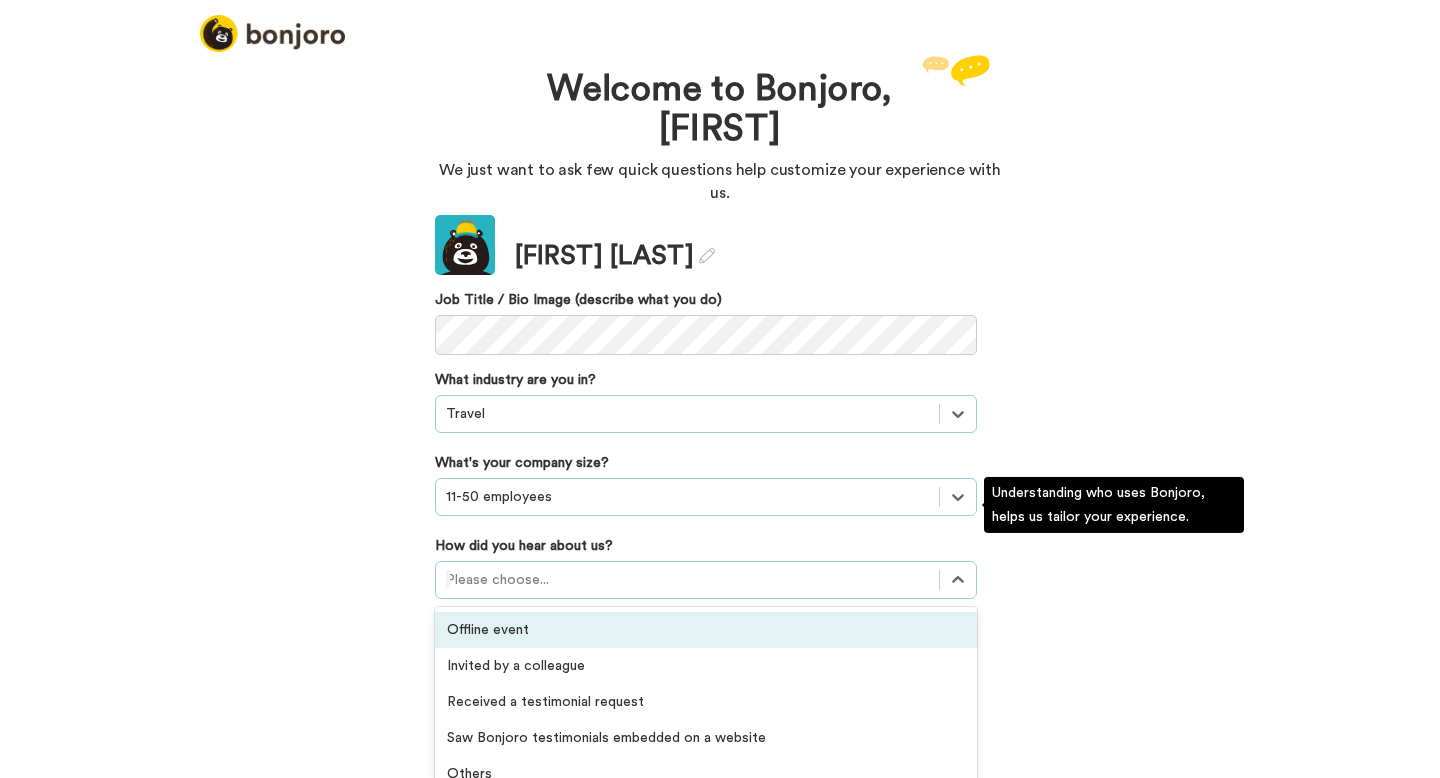 scroll, scrollTop: 552, scrollLeft: 0, axis: vertical 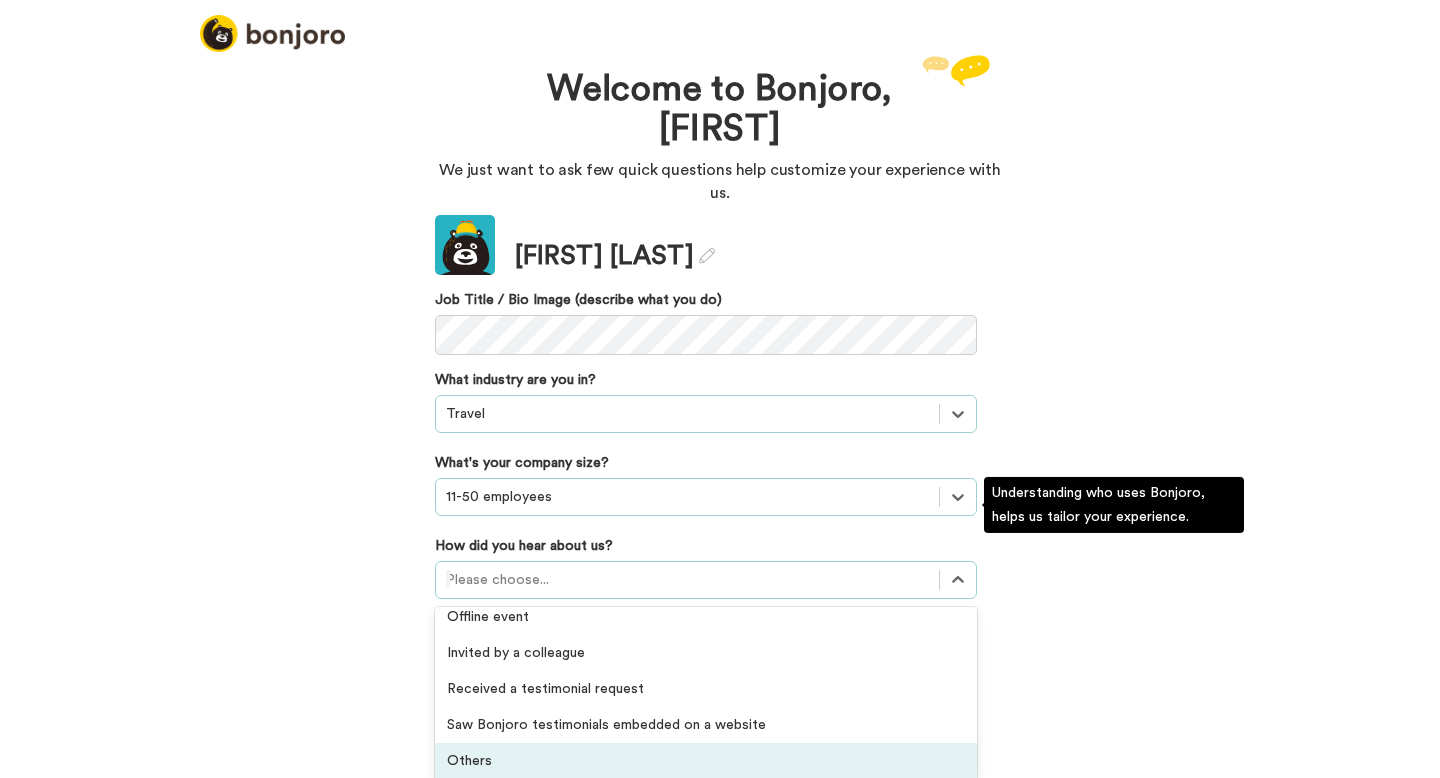 click on "Others" at bounding box center (706, 761) 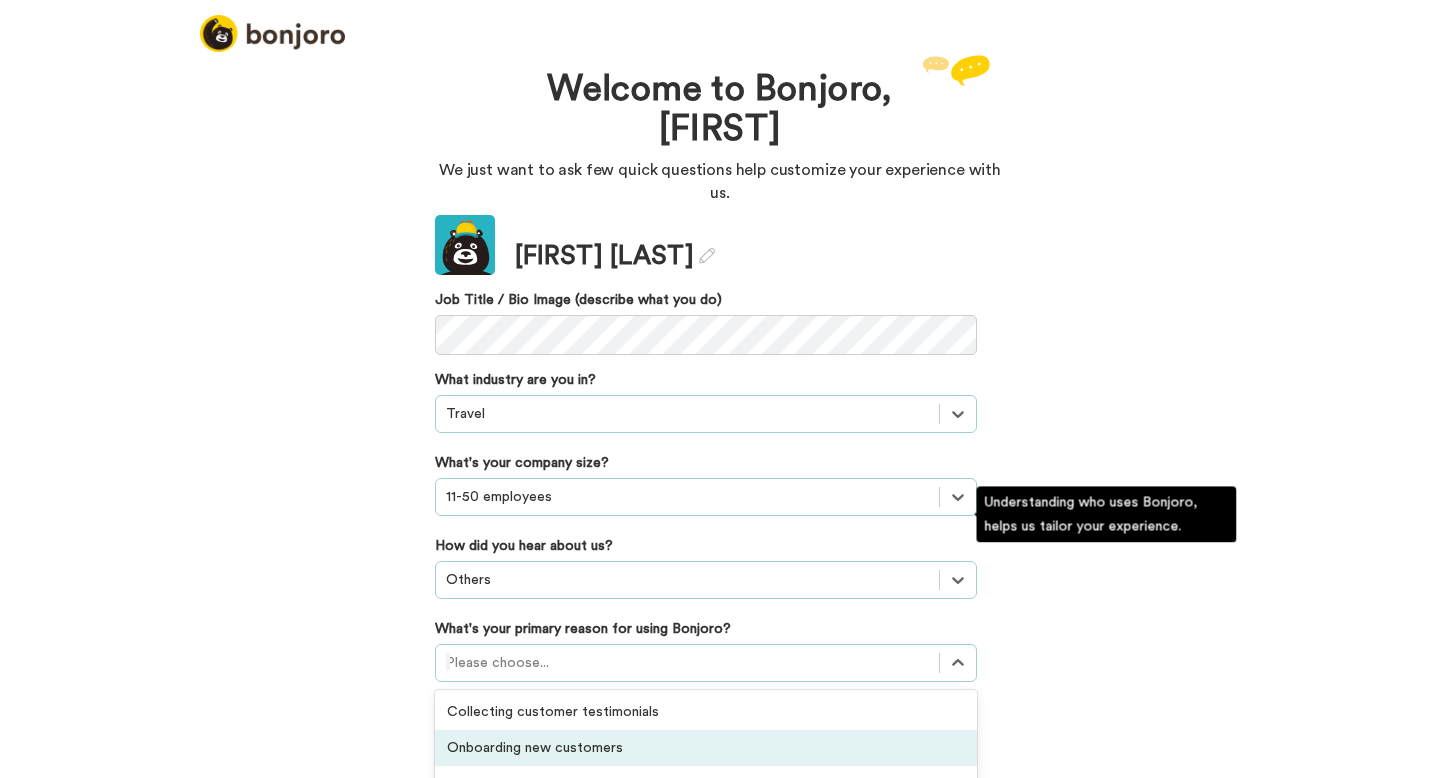 click on "option Onboarding new customers focused, 2 of 6. 6 results available. Use Up and Down to choose options, press Enter to select the currently focused option, press Escape to exit the menu, press Tab to select the option and exit the menu. Please choose... Collecting customer testimonials Onboarding new customers Converting leads Thanking customers or donors Retaining existing customers Activating customers" at bounding box center [706, 663] 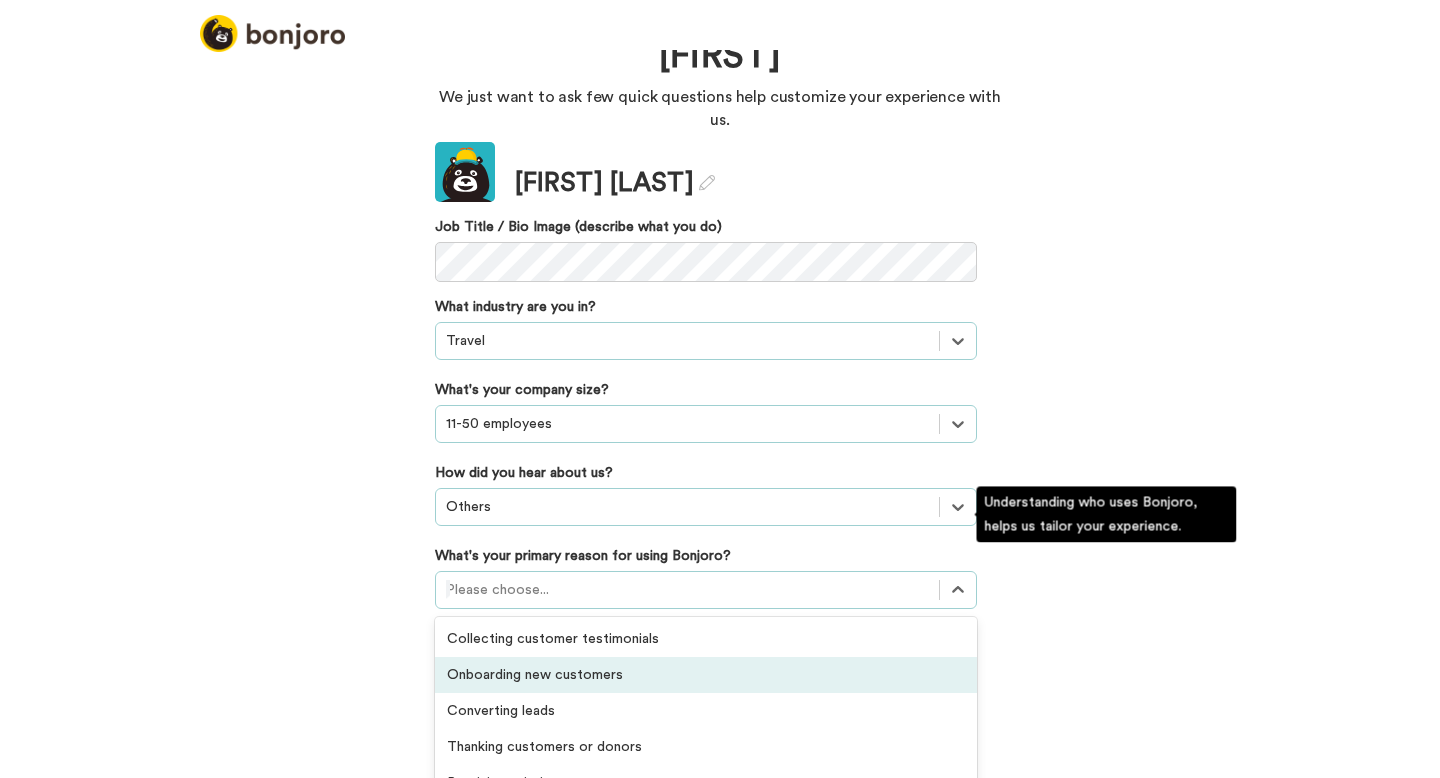 click on "Onboarding new customers" at bounding box center [706, 675] 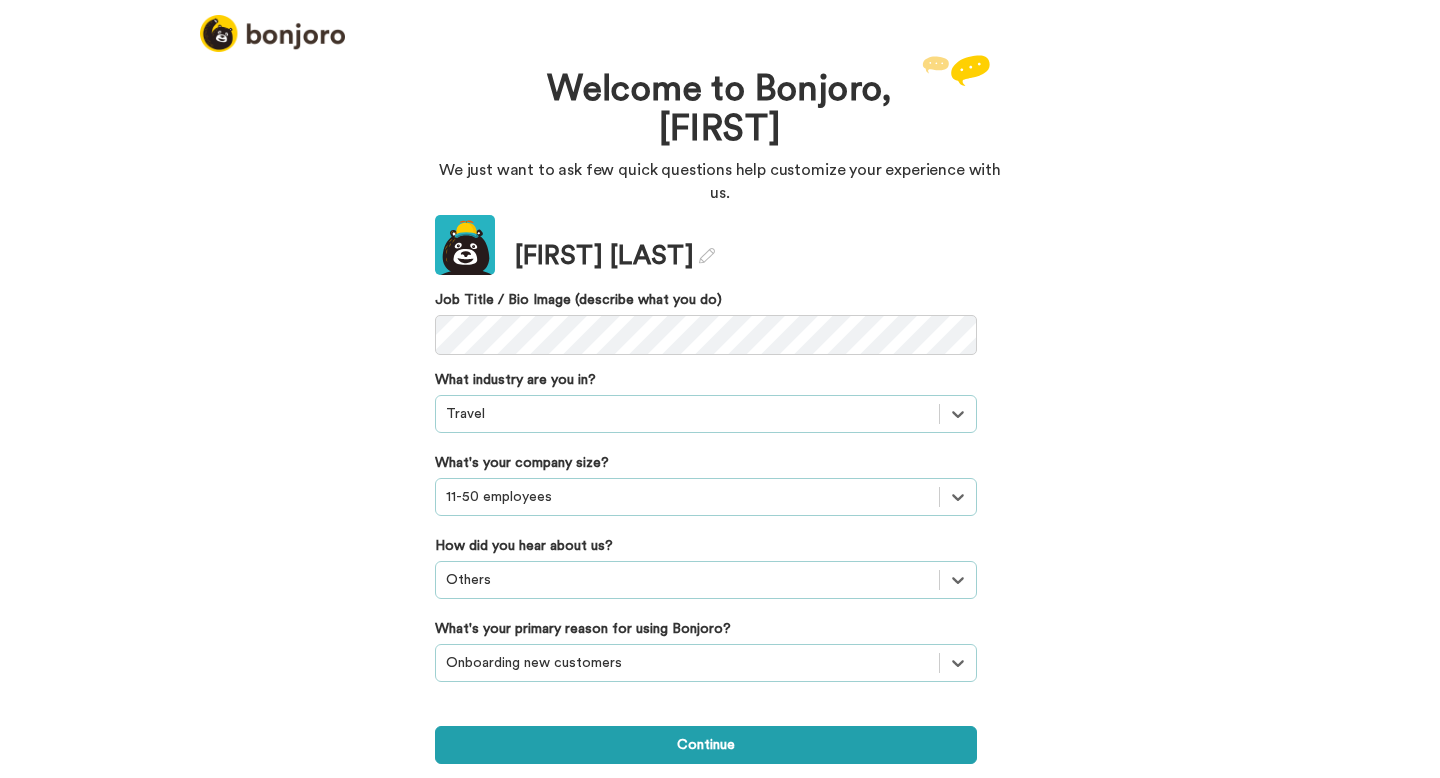 click on "Welcome to Bonjoro,  Ben We just want to ask few quick questions help customize your experience with us. Update Ben   Neumann Job Title / Bio Image (describe what you do) What industry are you in? option Travel, selected.   Select is focused ,type to refine list, press Down to open the menu,  Travel What's your company size? option 11-50 employees, selected.   Select is focused ,type to refine list, press Down to open the menu,  11-50 employees How did you hear about us? option Others, selected.   Select is focused ,type to refine list, press Down to open the menu,  Others What's your primary reason for using Bonjoro? option Onboarding new customers, selected.   Select is focused ,type to refine list, press Down to open the menu,  Onboarding new customers Continue" at bounding box center (720, 414) 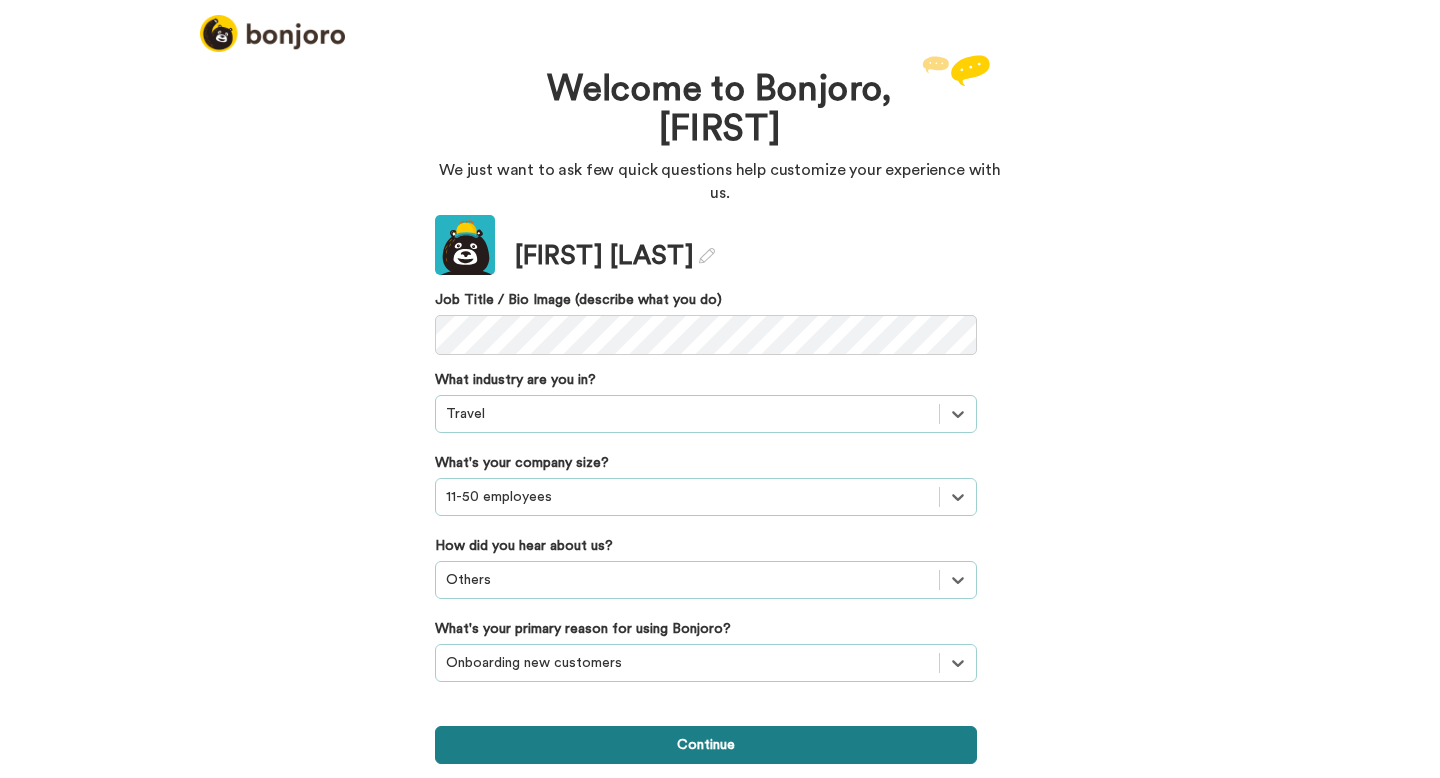 click on "Continue" at bounding box center (706, 745) 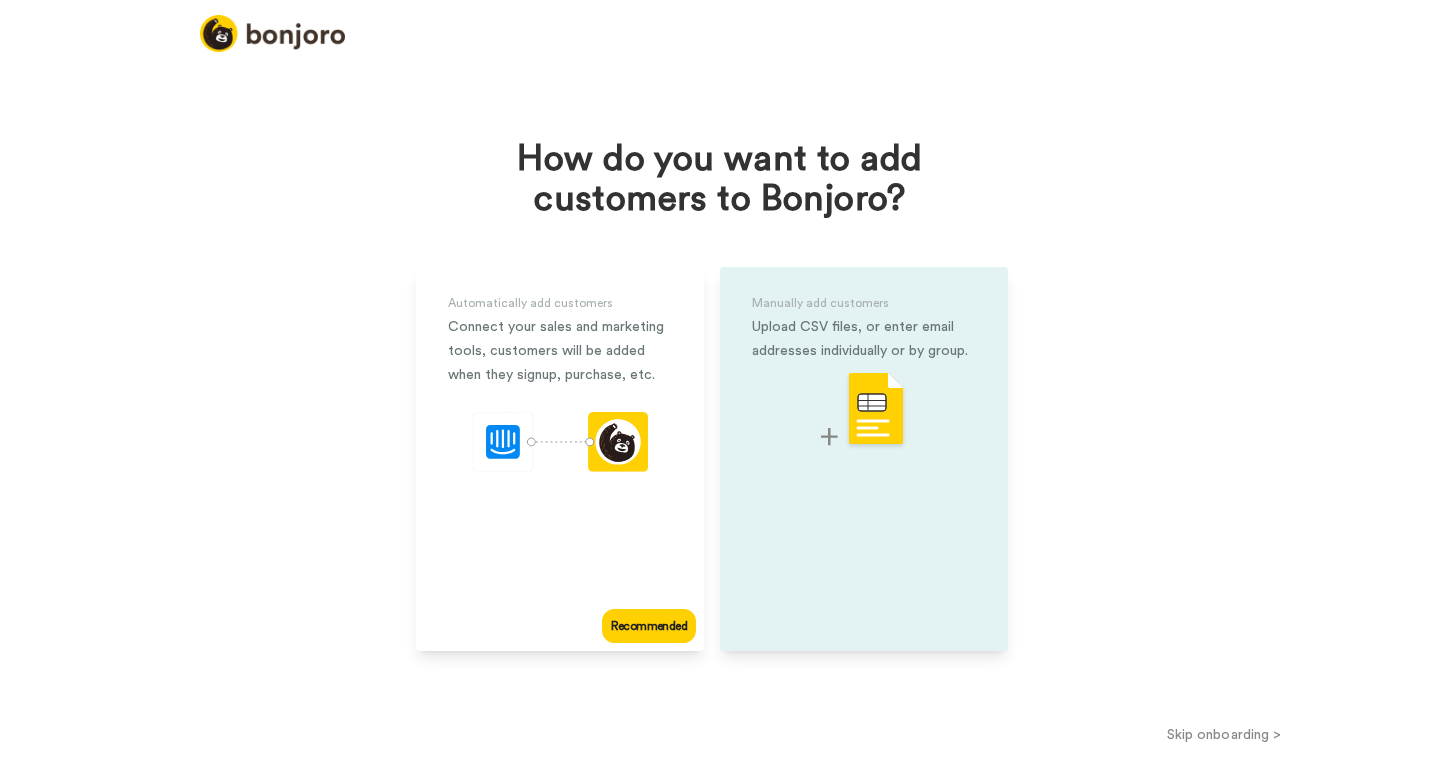 click on "Manually add customers  Upload CSV files, or enter email addresses individually or by group." at bounding box center (864, 459) 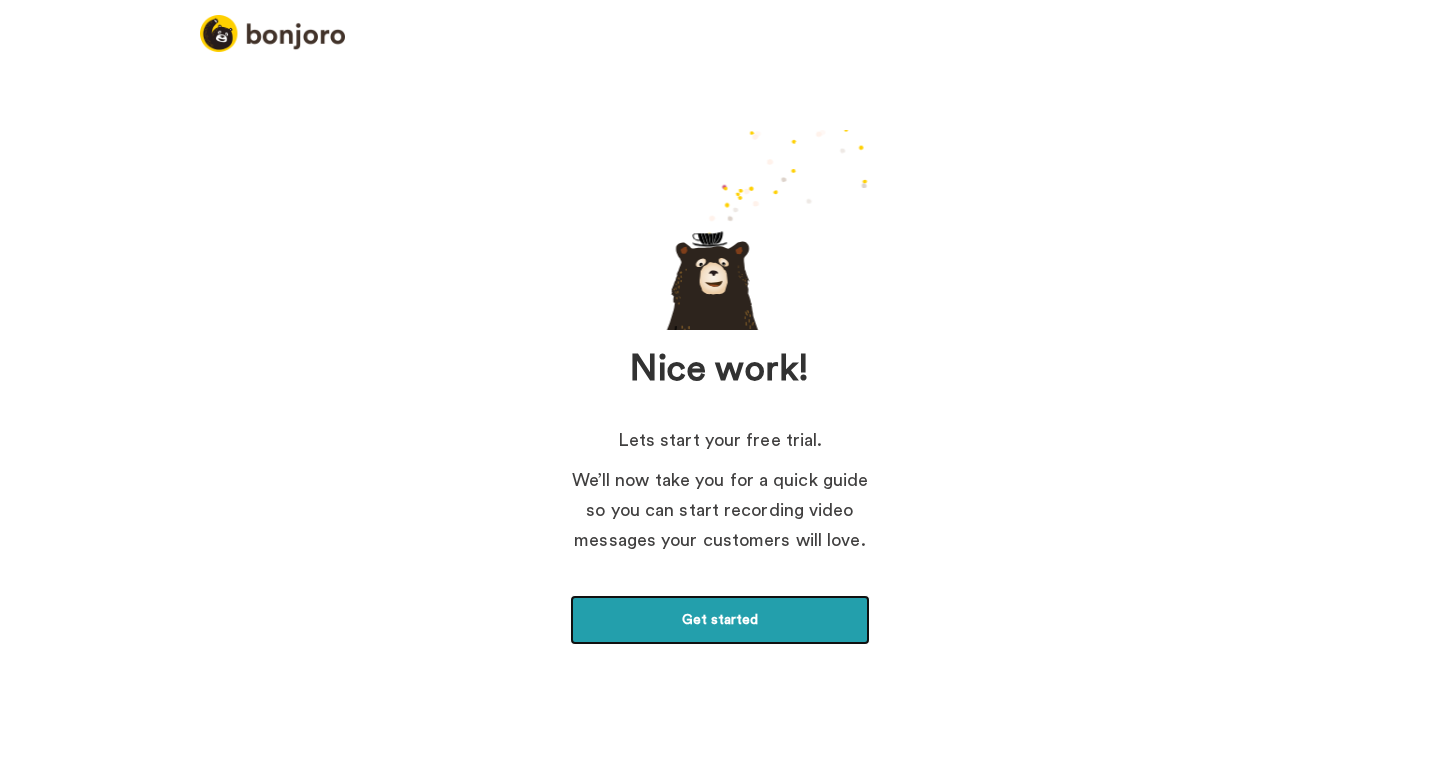 click on "Get started" at bounding box center [720, 620] 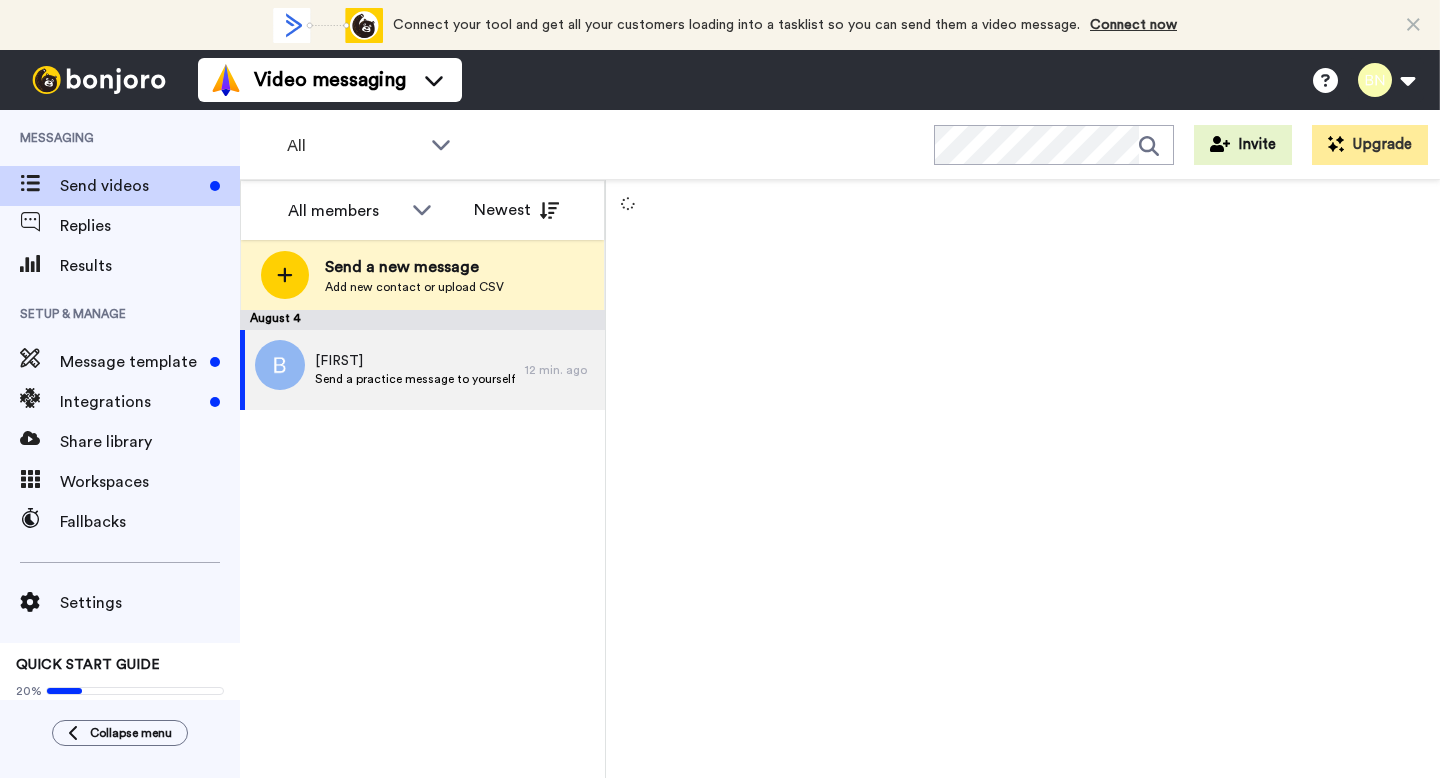 scroll, scrollTop: 0, scrollLeft: 0, axis: both 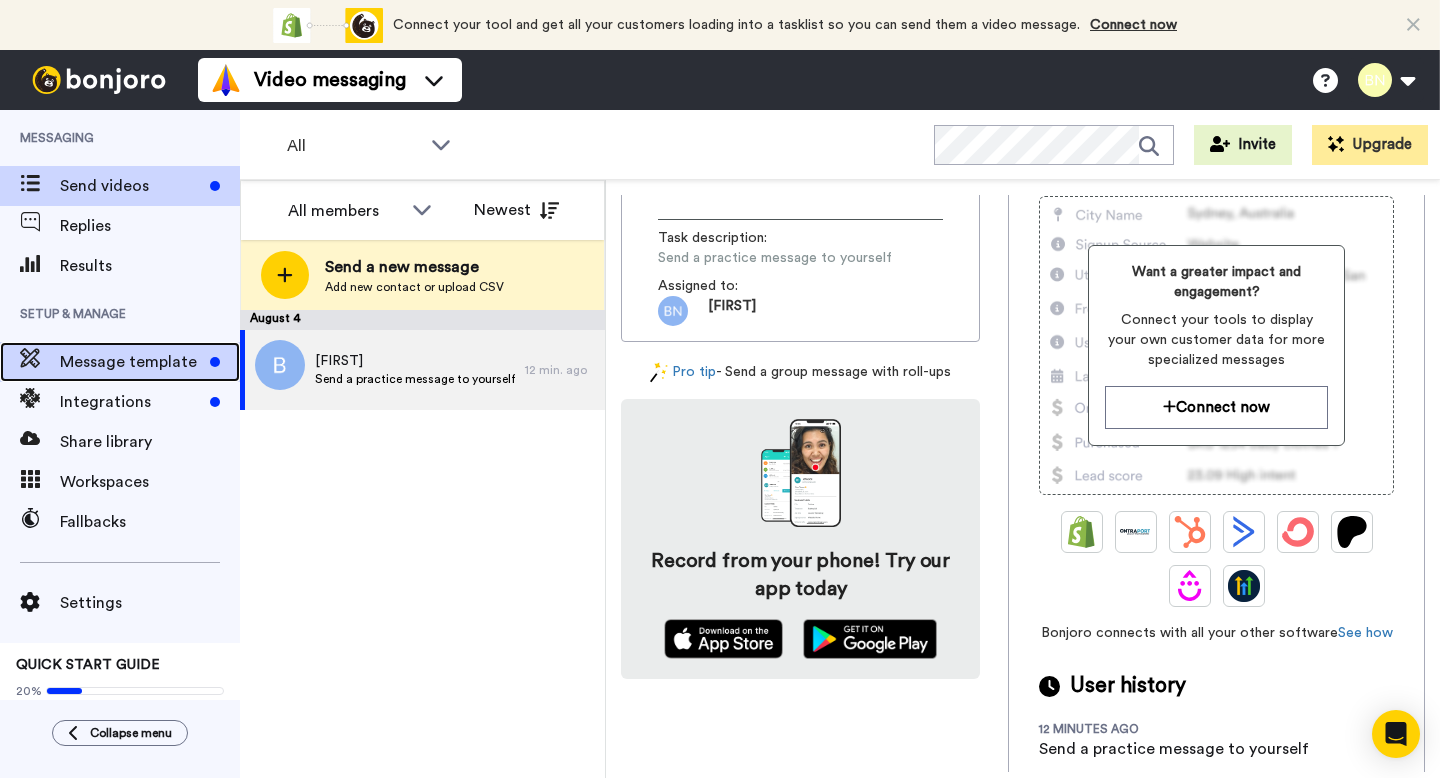 click on "Message template" at bounding box center [131, 362] 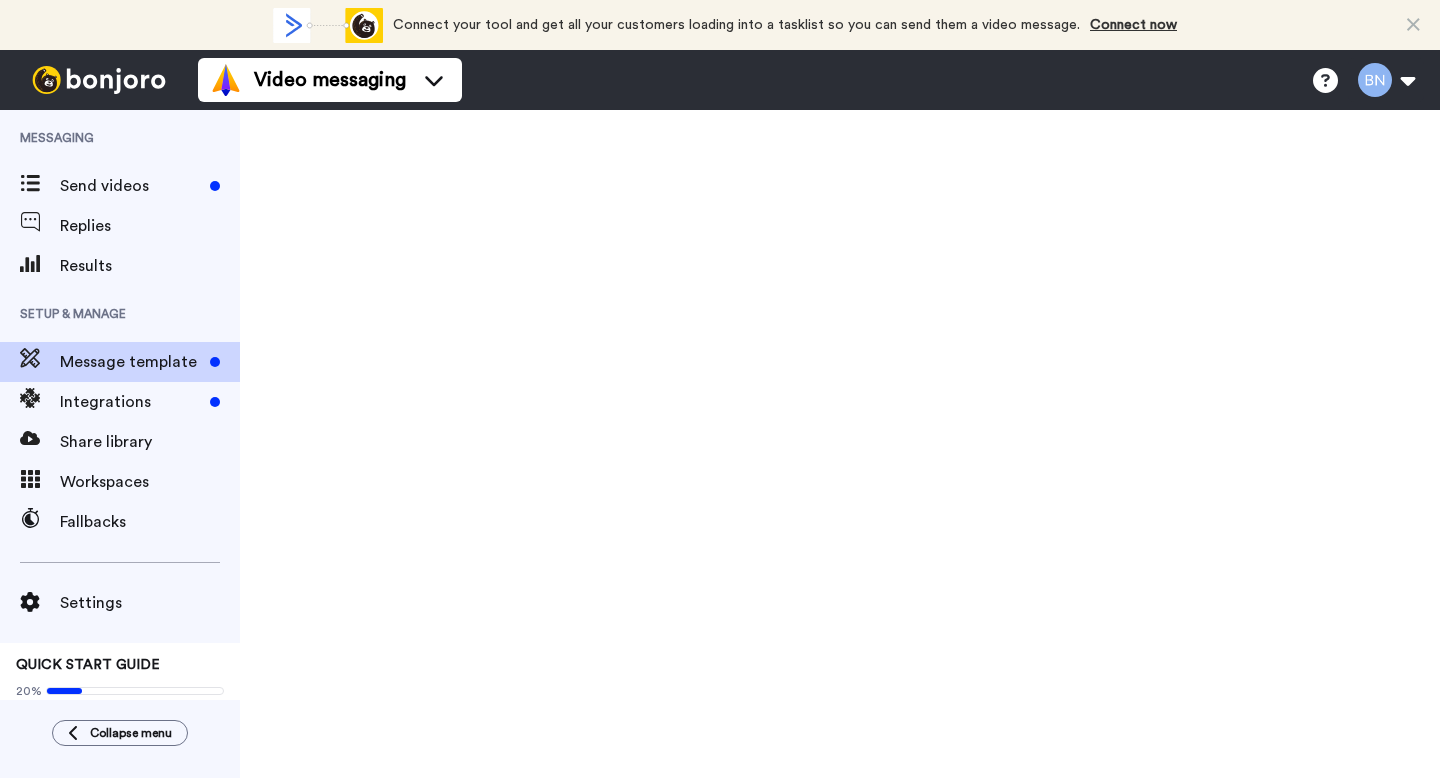 scroll, scrollTop: 0, scrollLeft: 0, axis: both 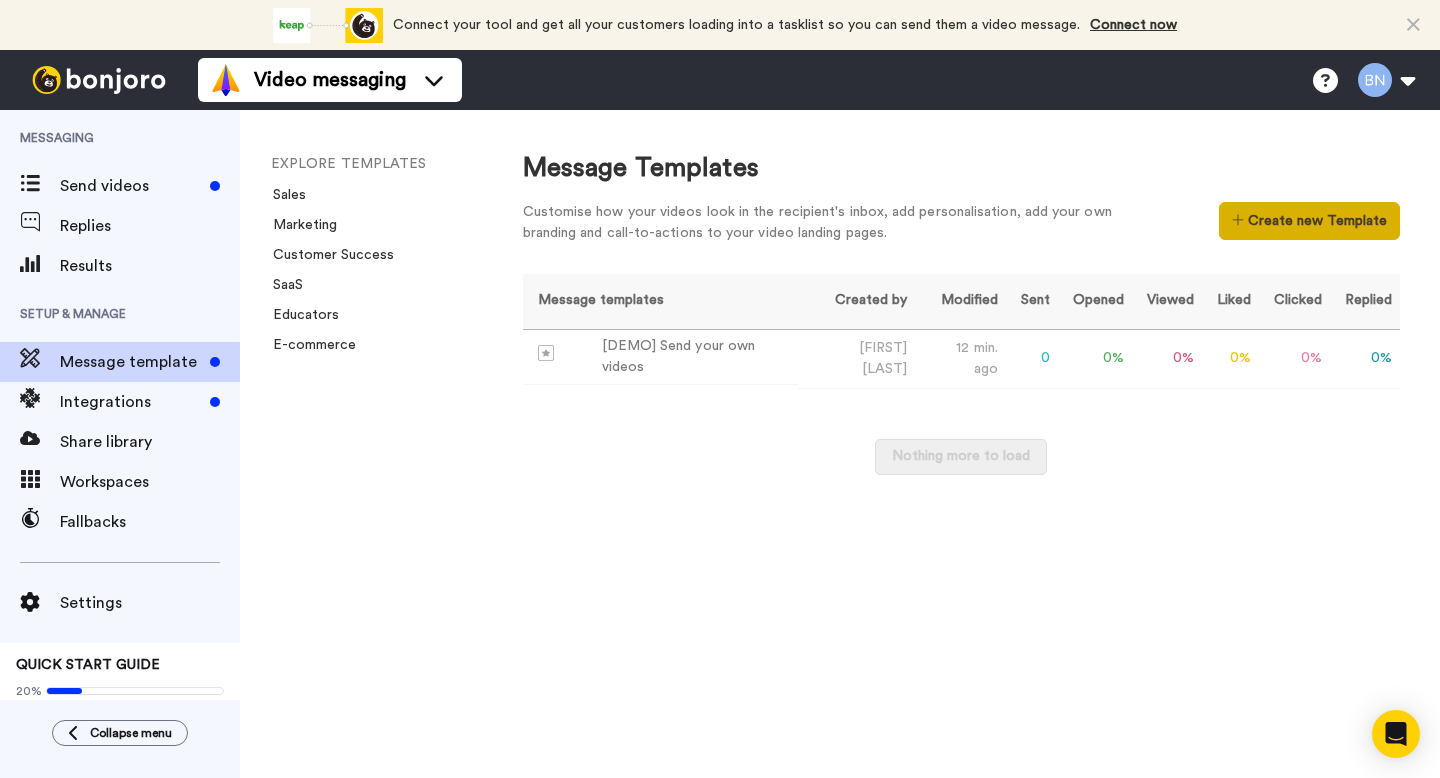 click on "Create new Template" at bounding box center [1309, 221] 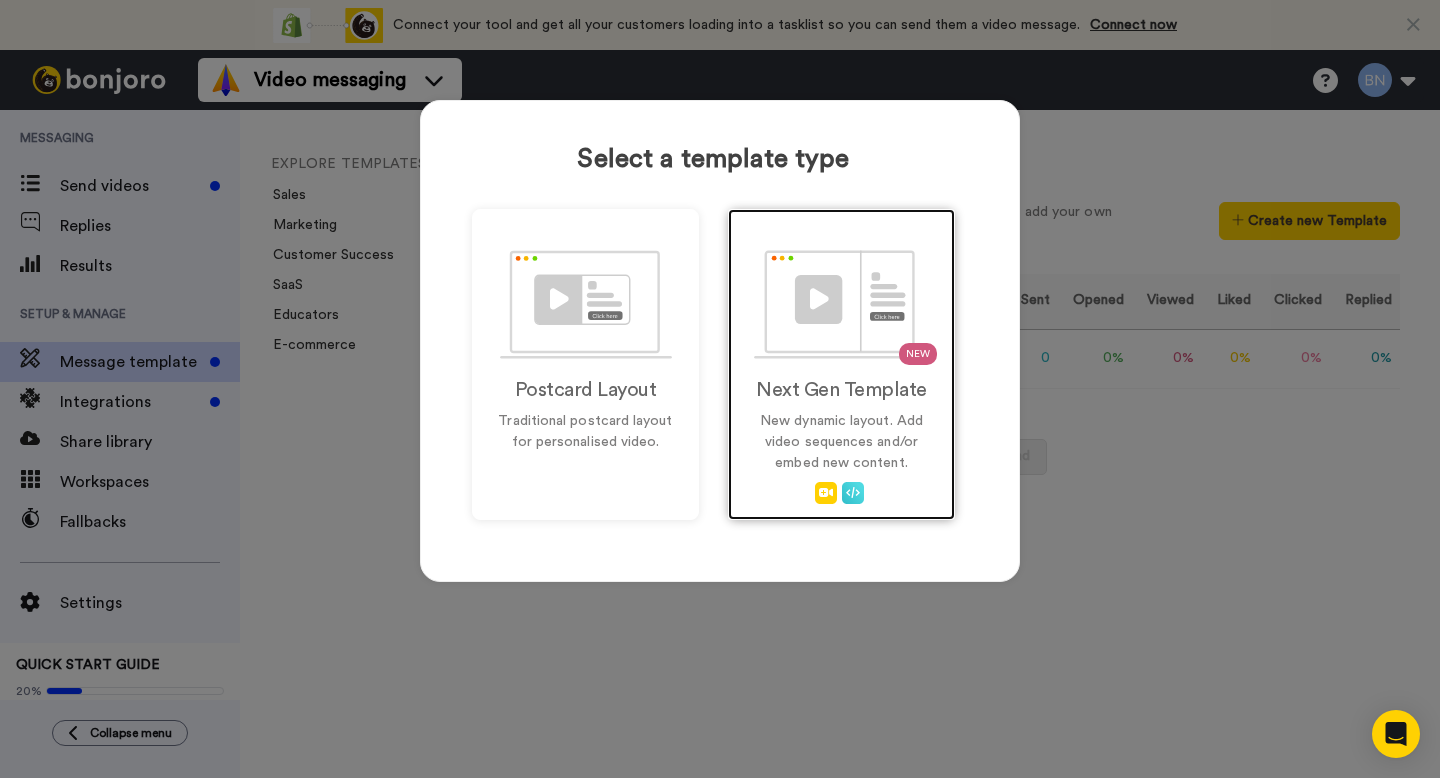 click at bounding box center [842, 304] 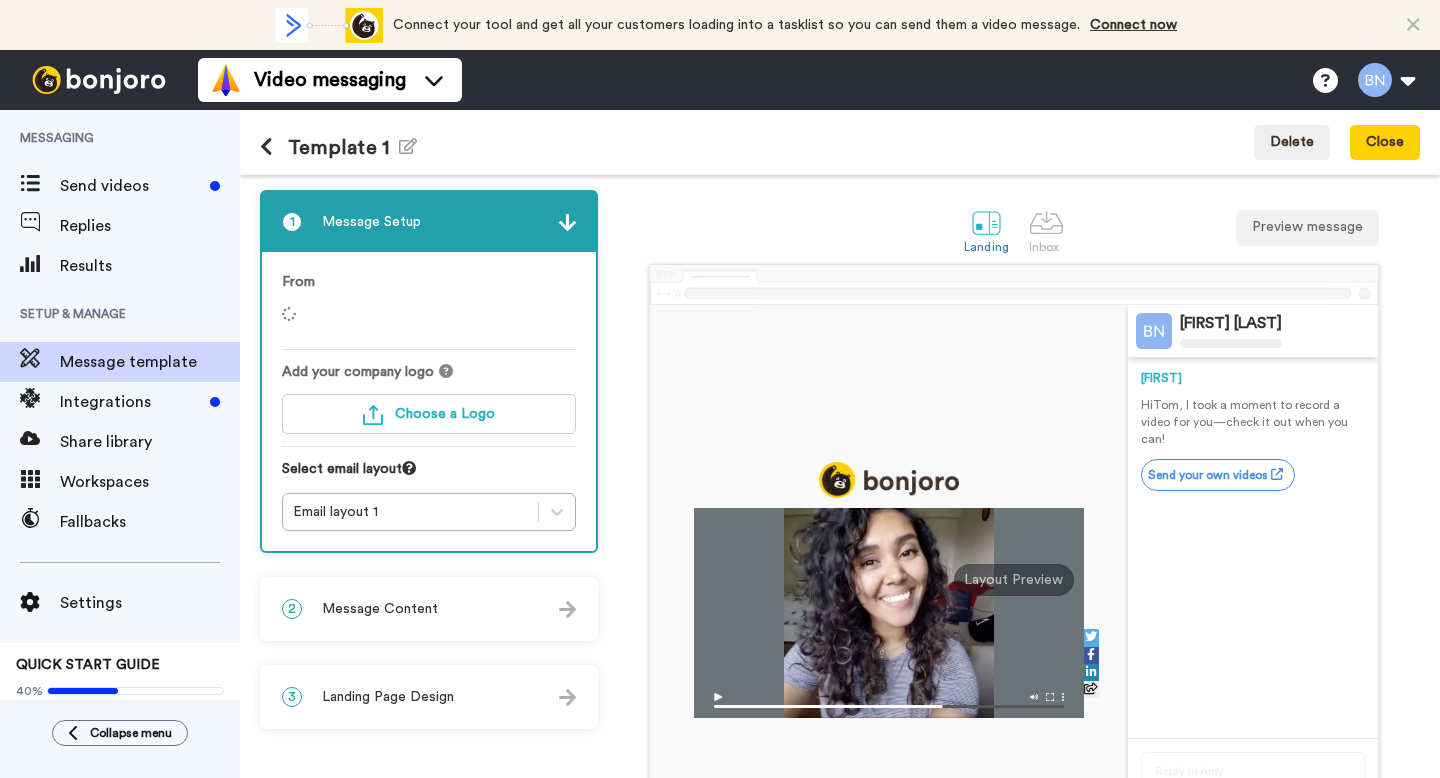 scroll, scrollTop: 0, scrollLeft: 0, axis: both 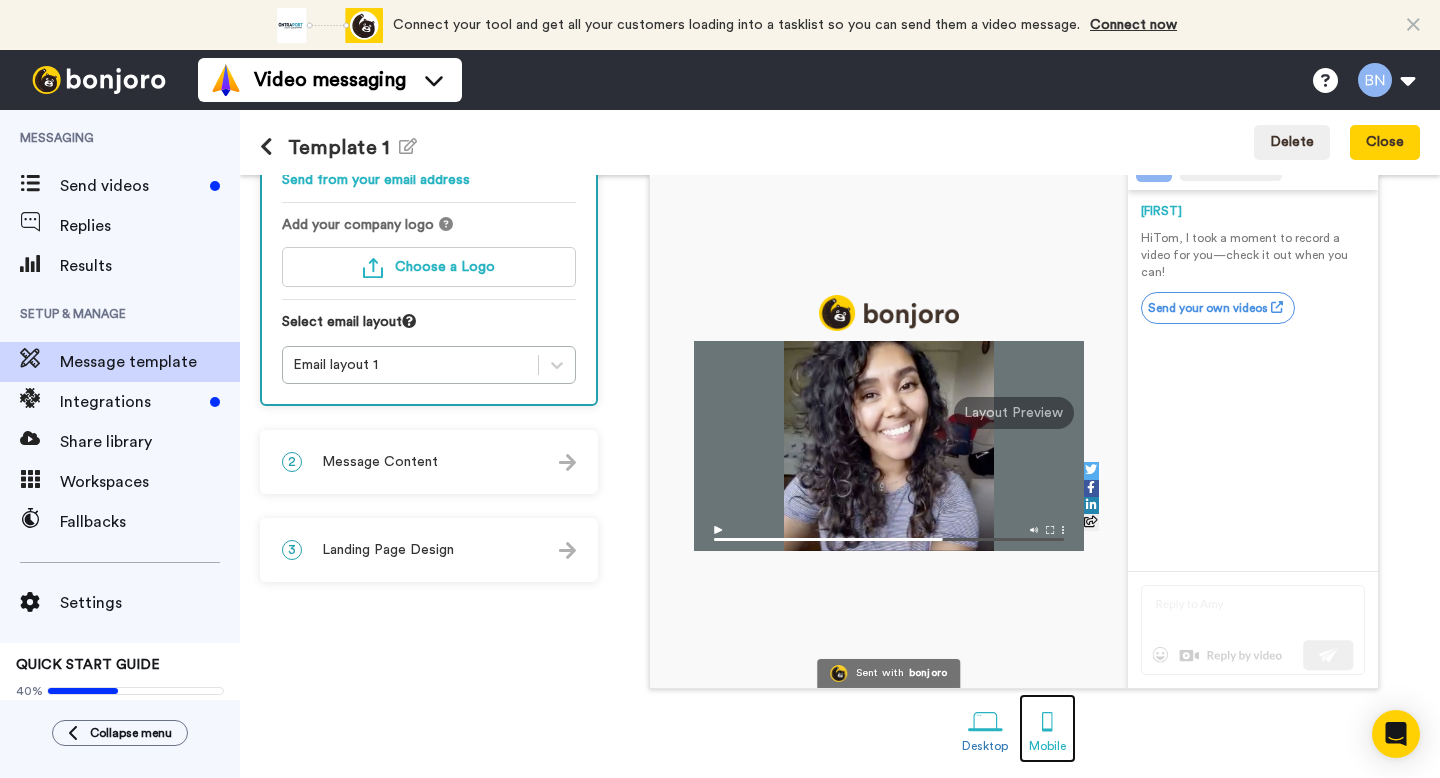 click at bounding box center (1047, 721) 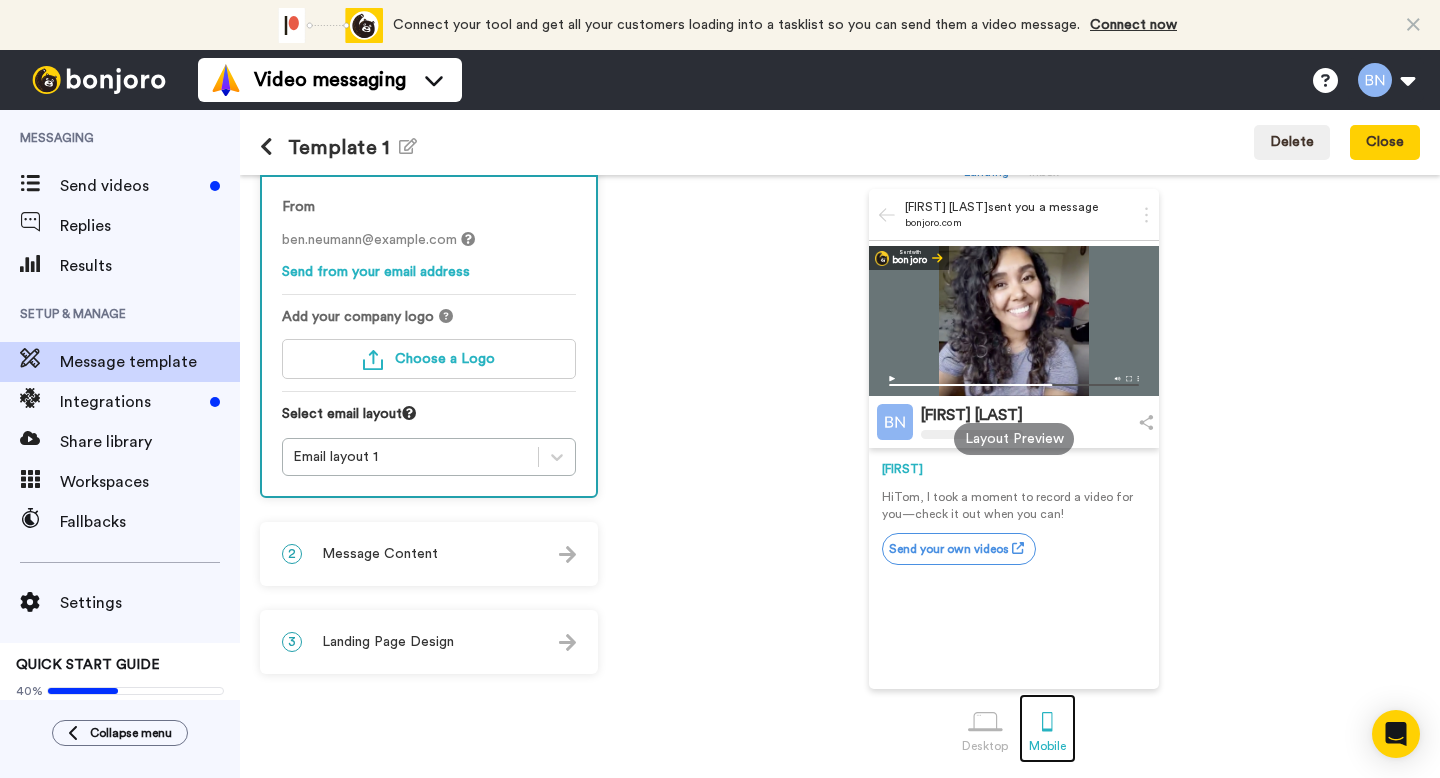 scroll, scrollTop: 77, scrollLeft: 0, axis: vertical 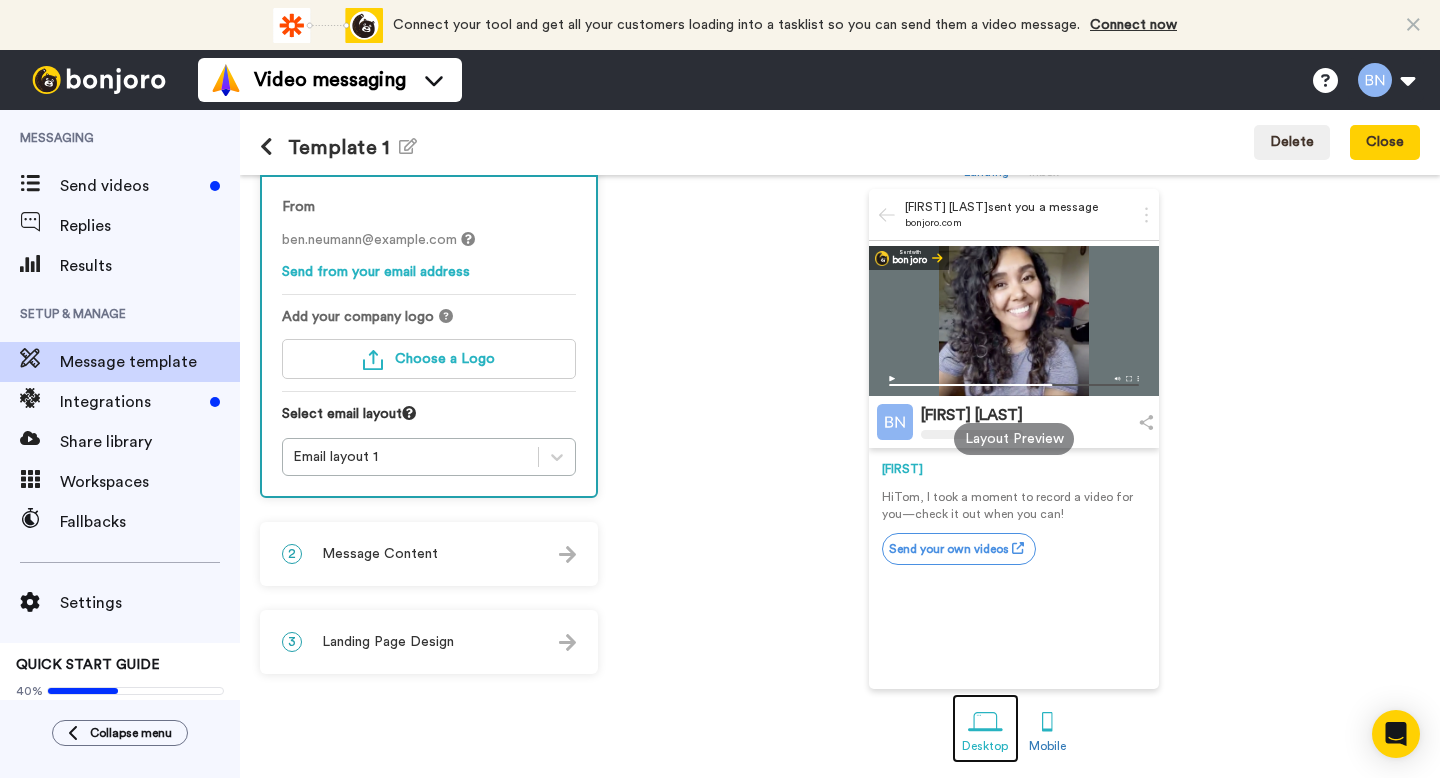 click at bounding box center [985, 721] 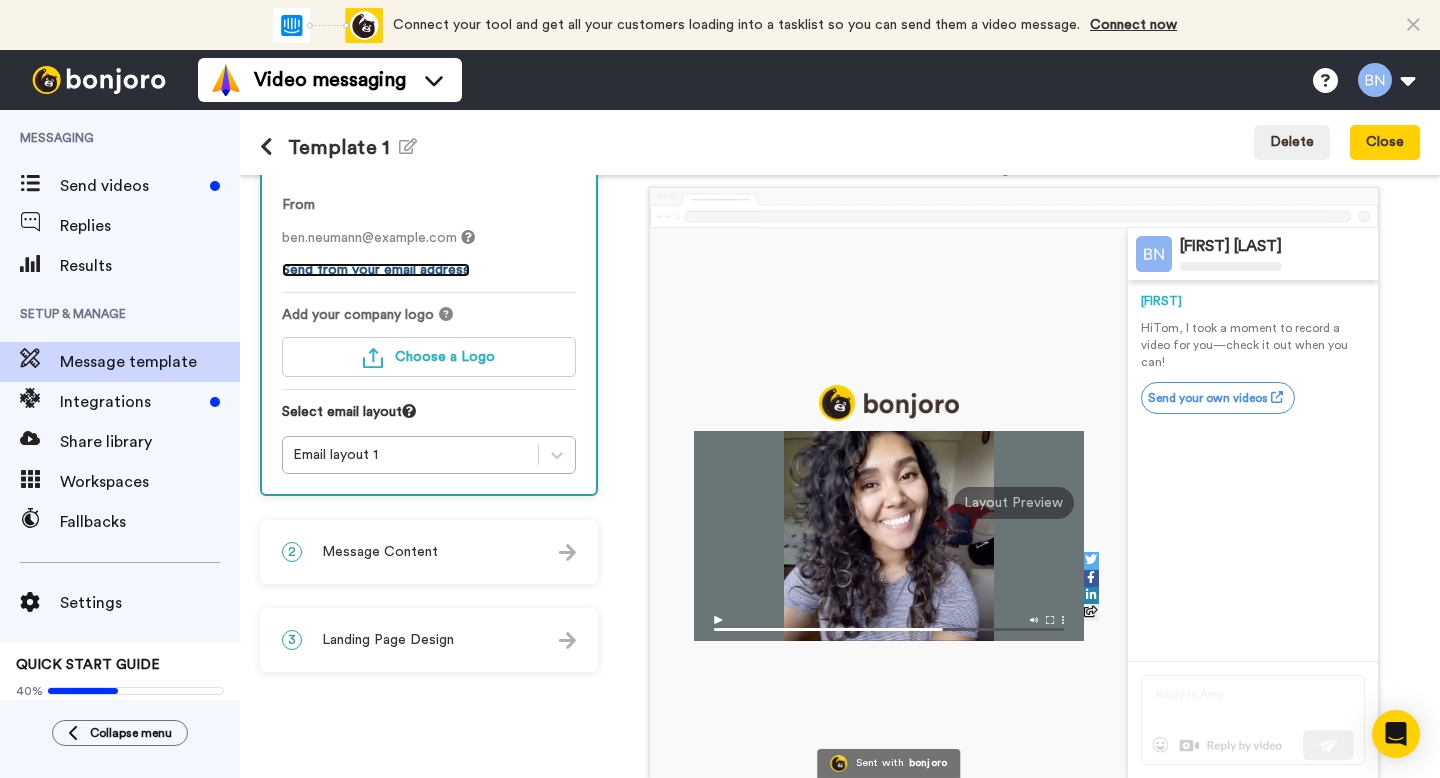 click on "Send from your email address" at bounding box center (376, 270) 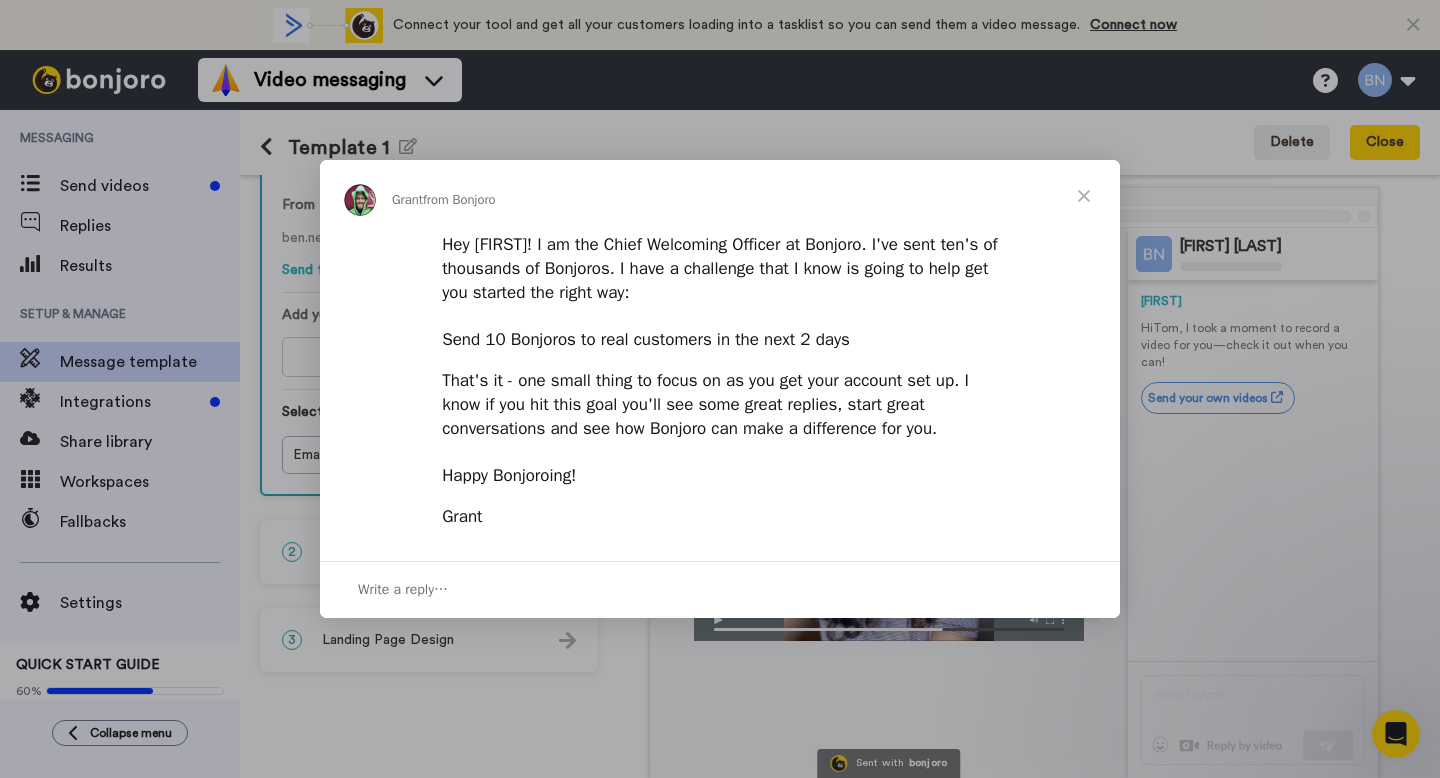scroll, scrollTop: 0, scrollLeft: 0, axis: both 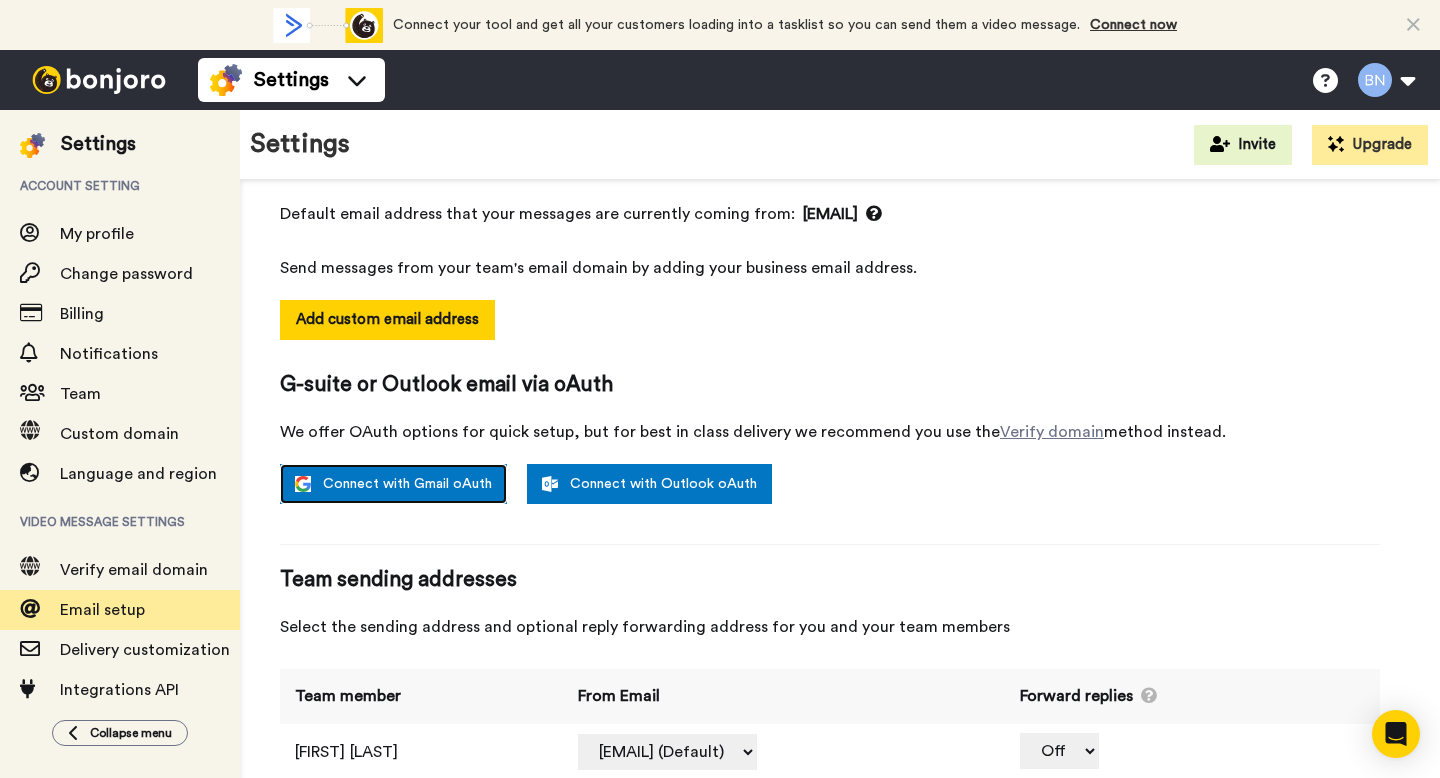 click on "Connect with Gmail oAuth" at bounding box center [393, 484] 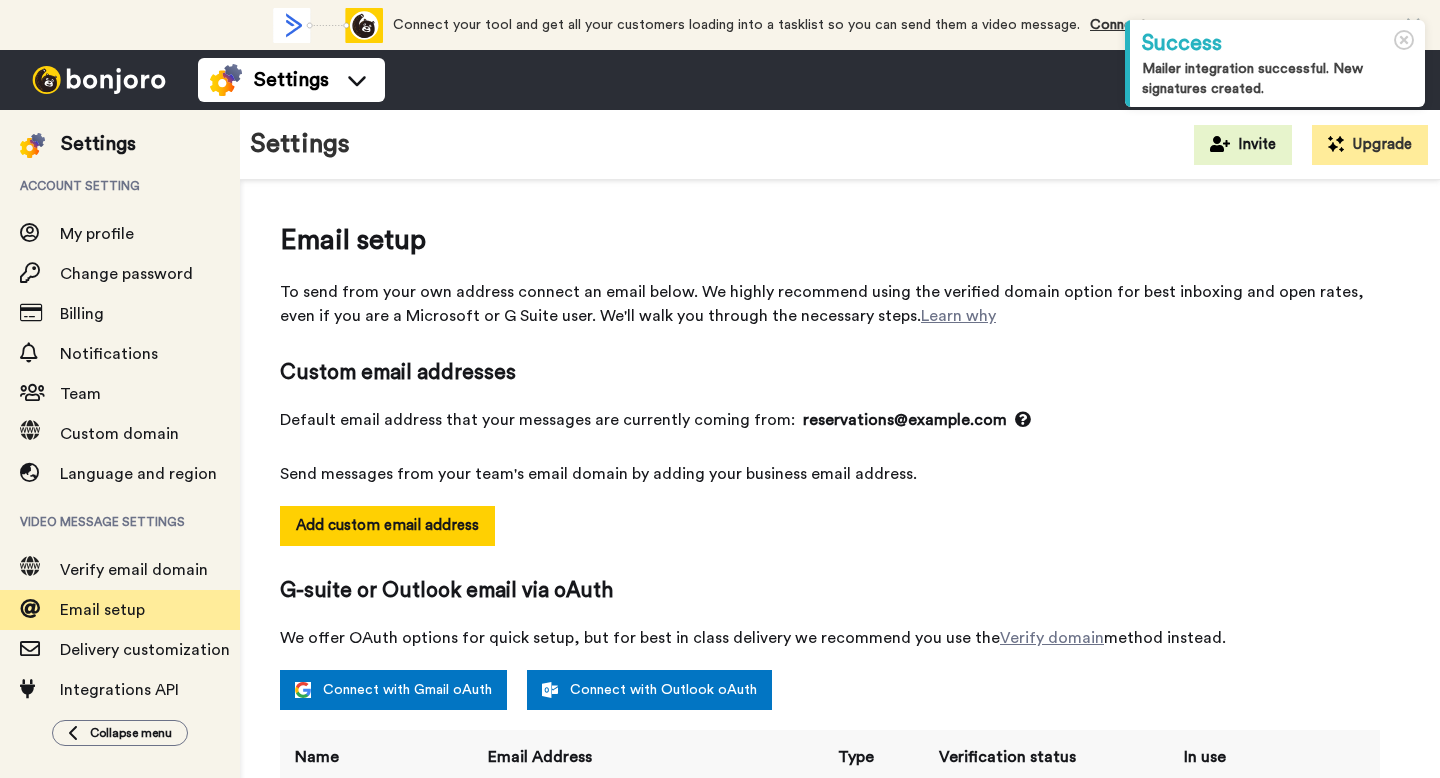 select on "163359" 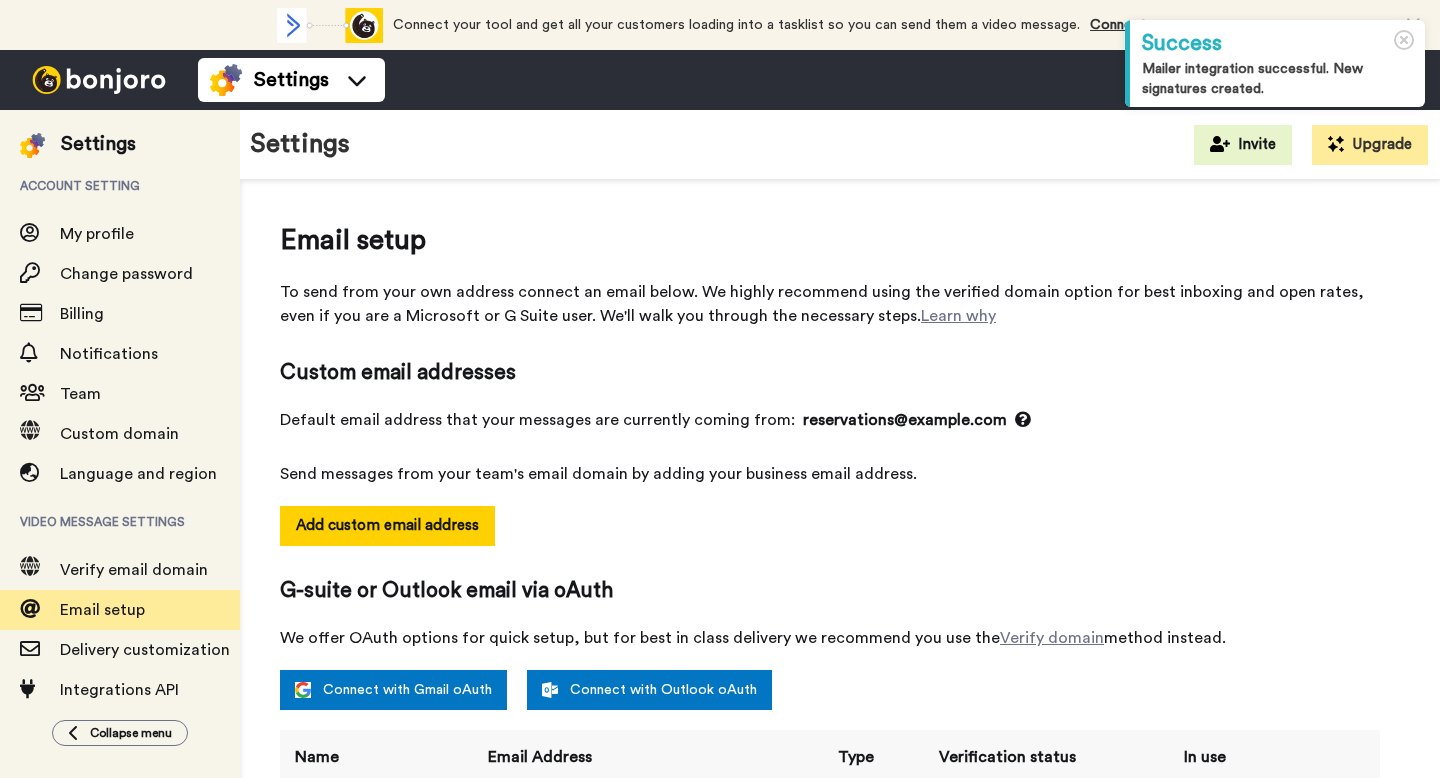 scroll, scrollTop: 0, scrollLeft: 0, axis: both 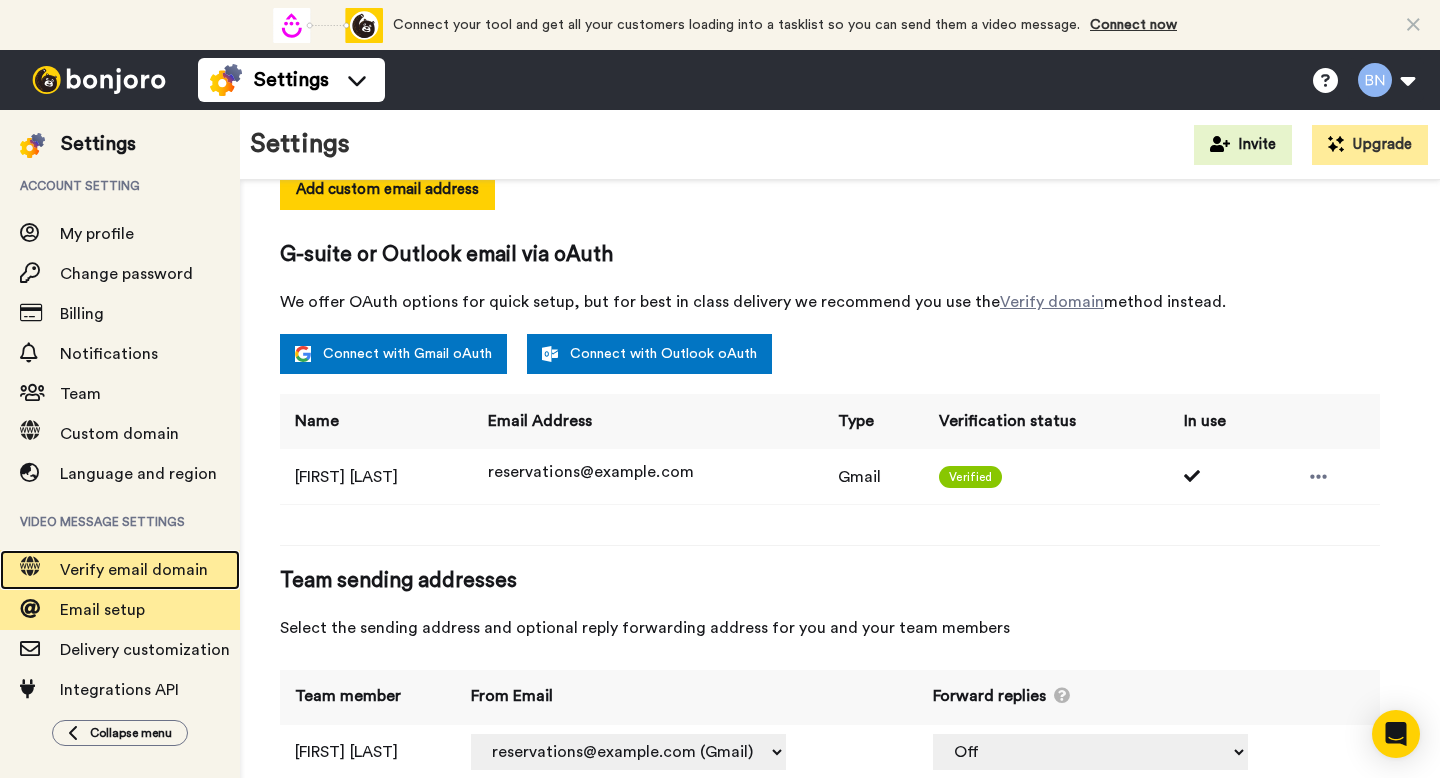 click on "Verify email domain" at bounding box center [134, 570] 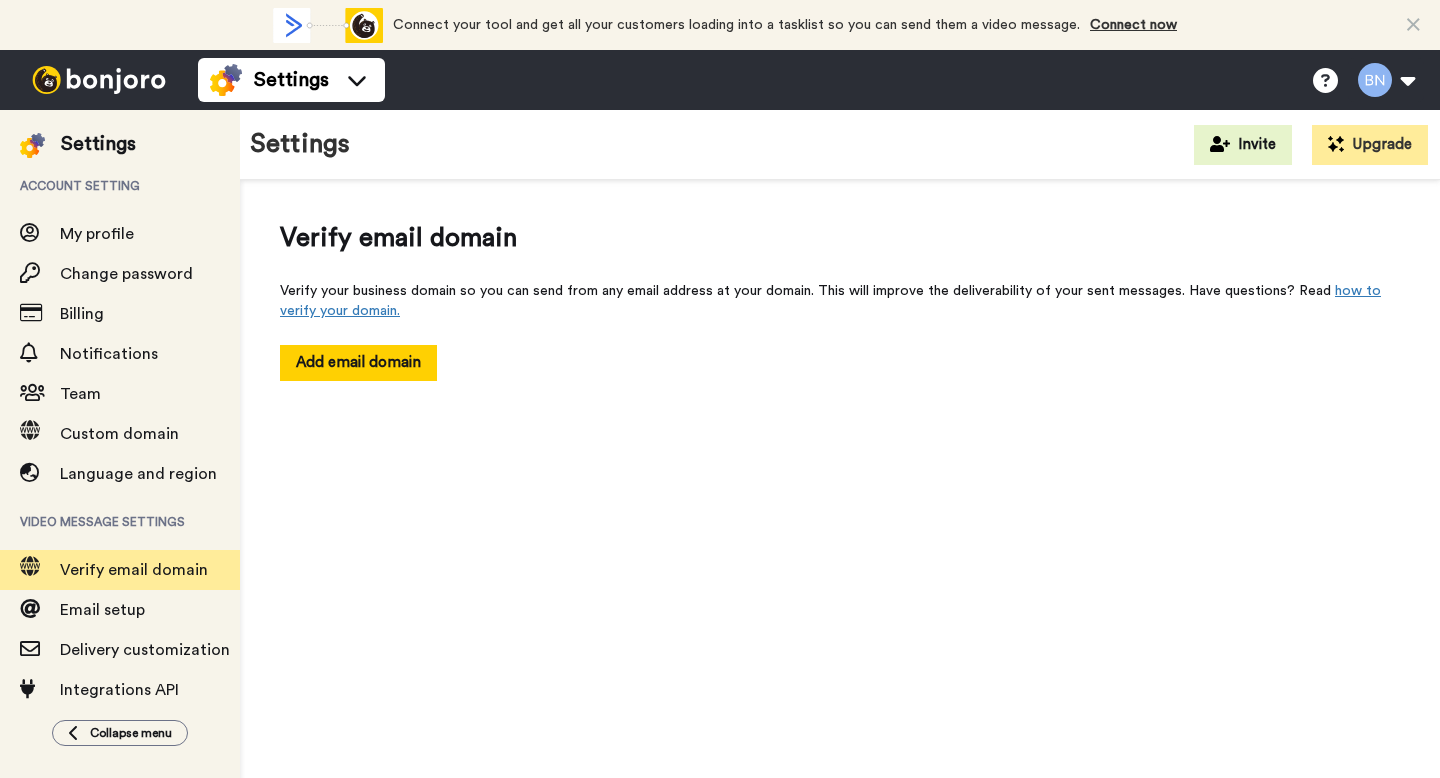 scroll, scrollTop: 0, scrollLeft: 0, axis: both 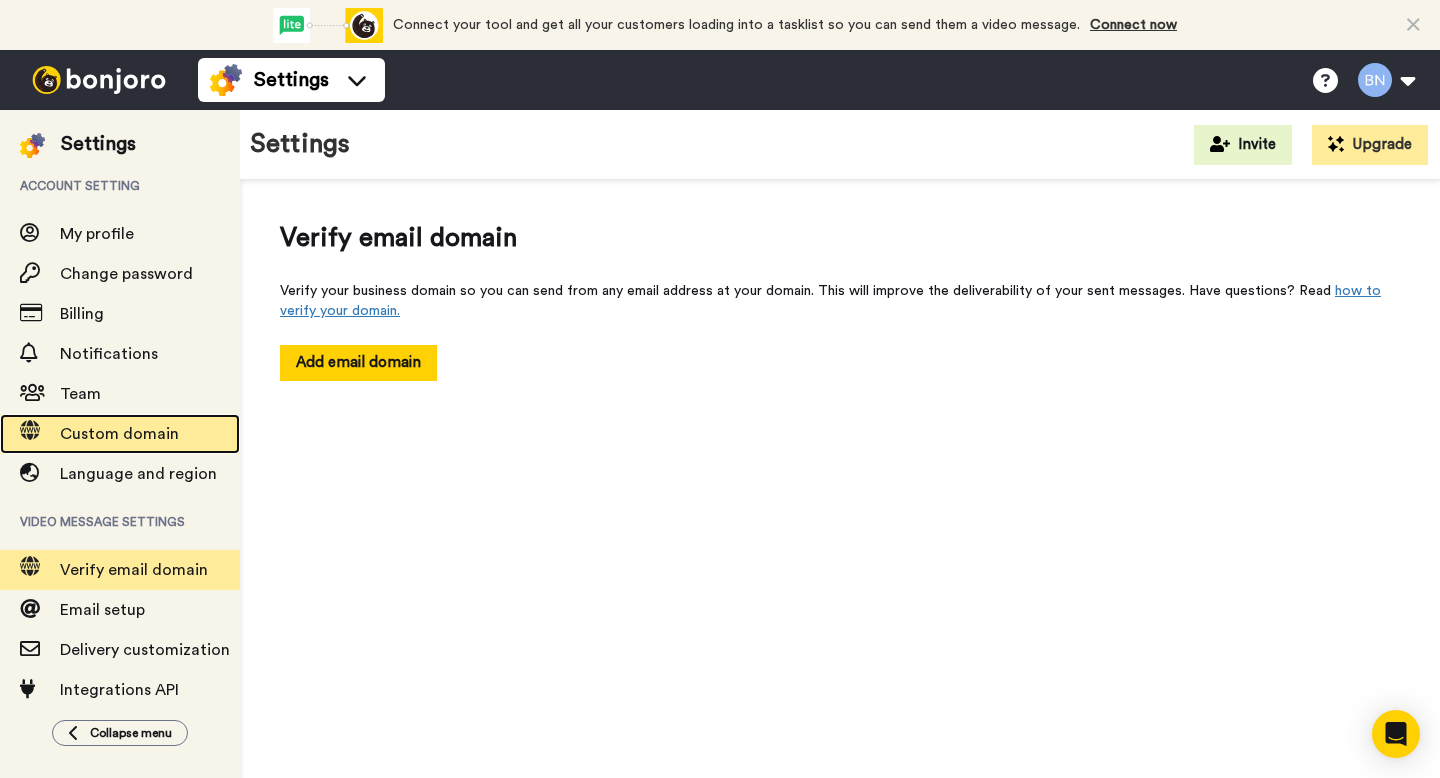 click on "Custom domain" at bounding box center [119, 434] 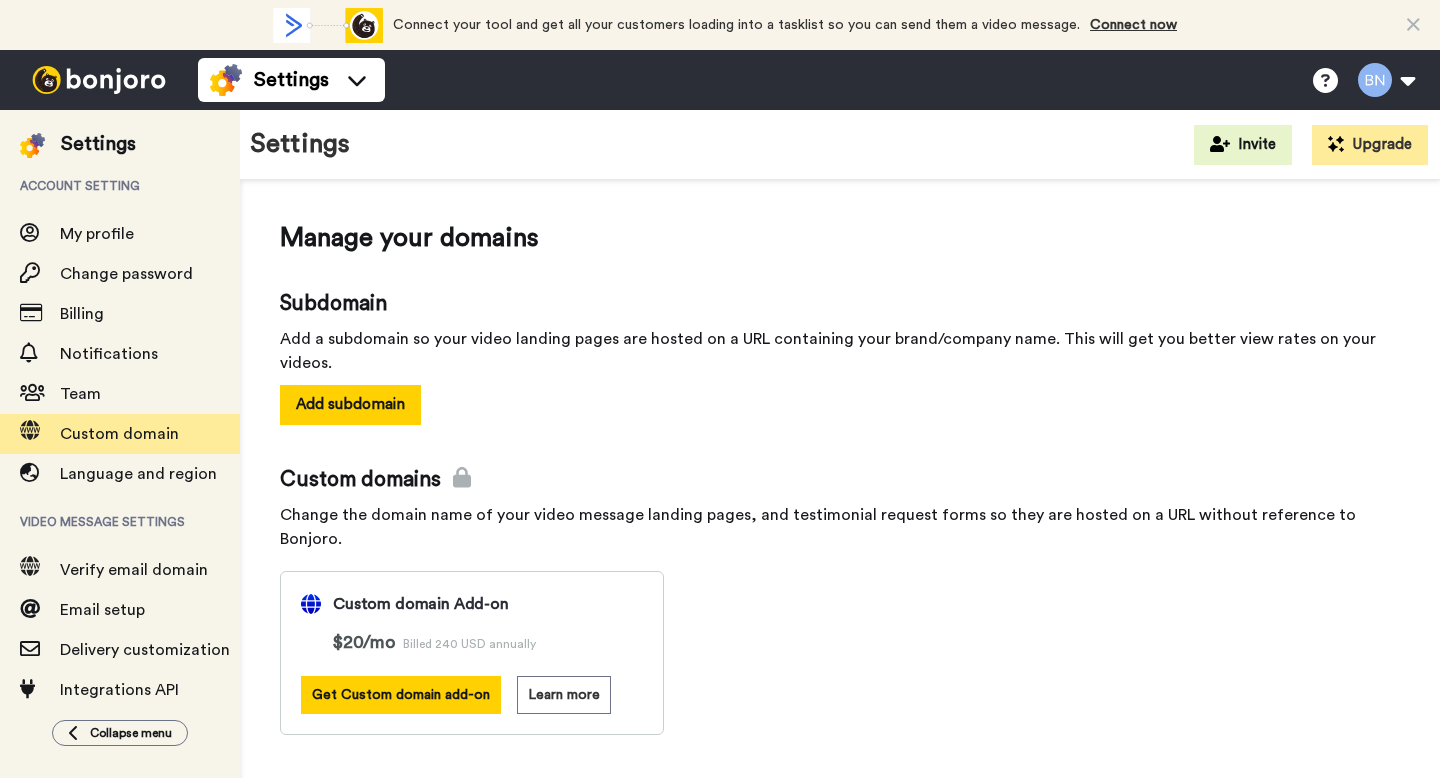 scroll, scrollTop: 0, scrollLeft: 0, axis: both 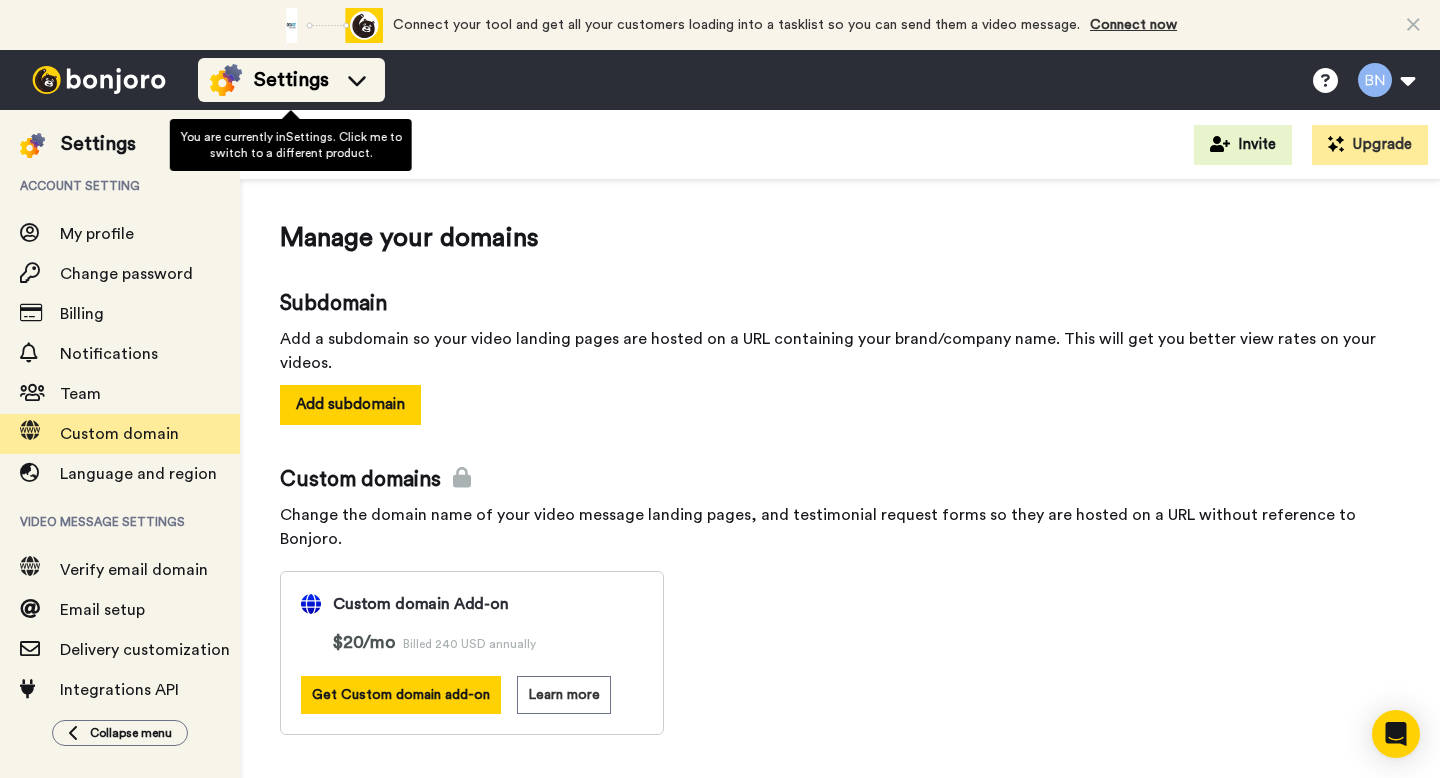 click on "Settings" at bounding box center [291, 80] 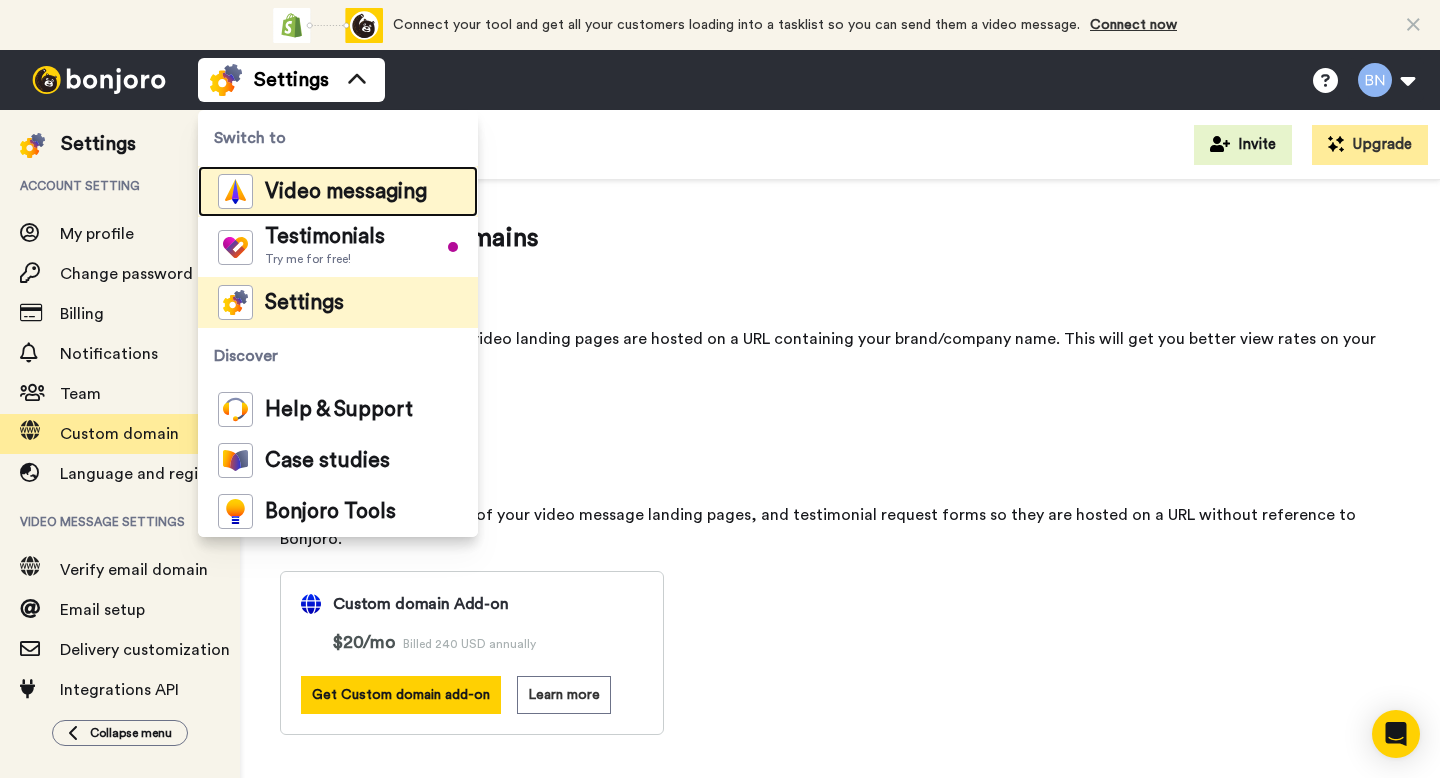 click on "Video messaging" at bounding box center (346, 192) 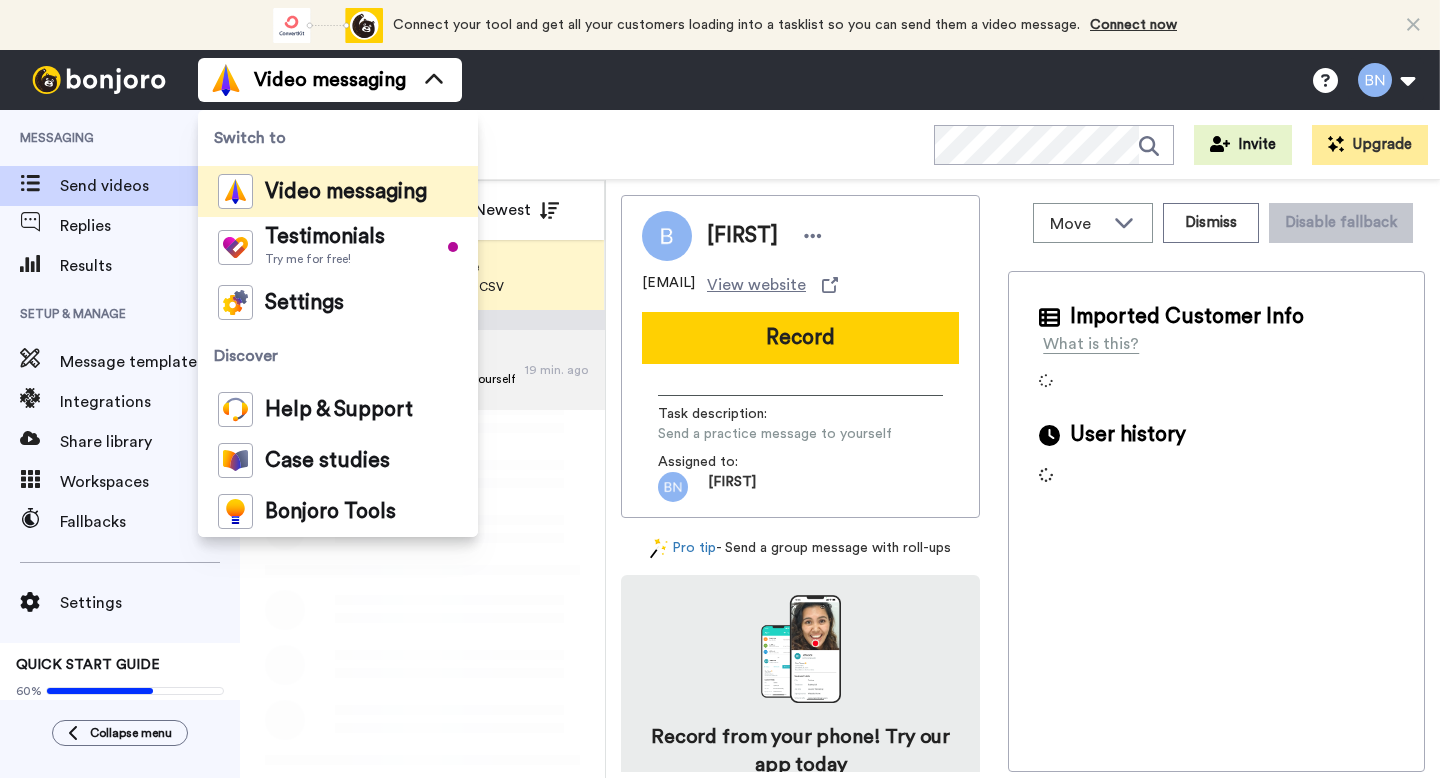 scroll, scrollTop: 0, scrollLeft: 0, axis: both 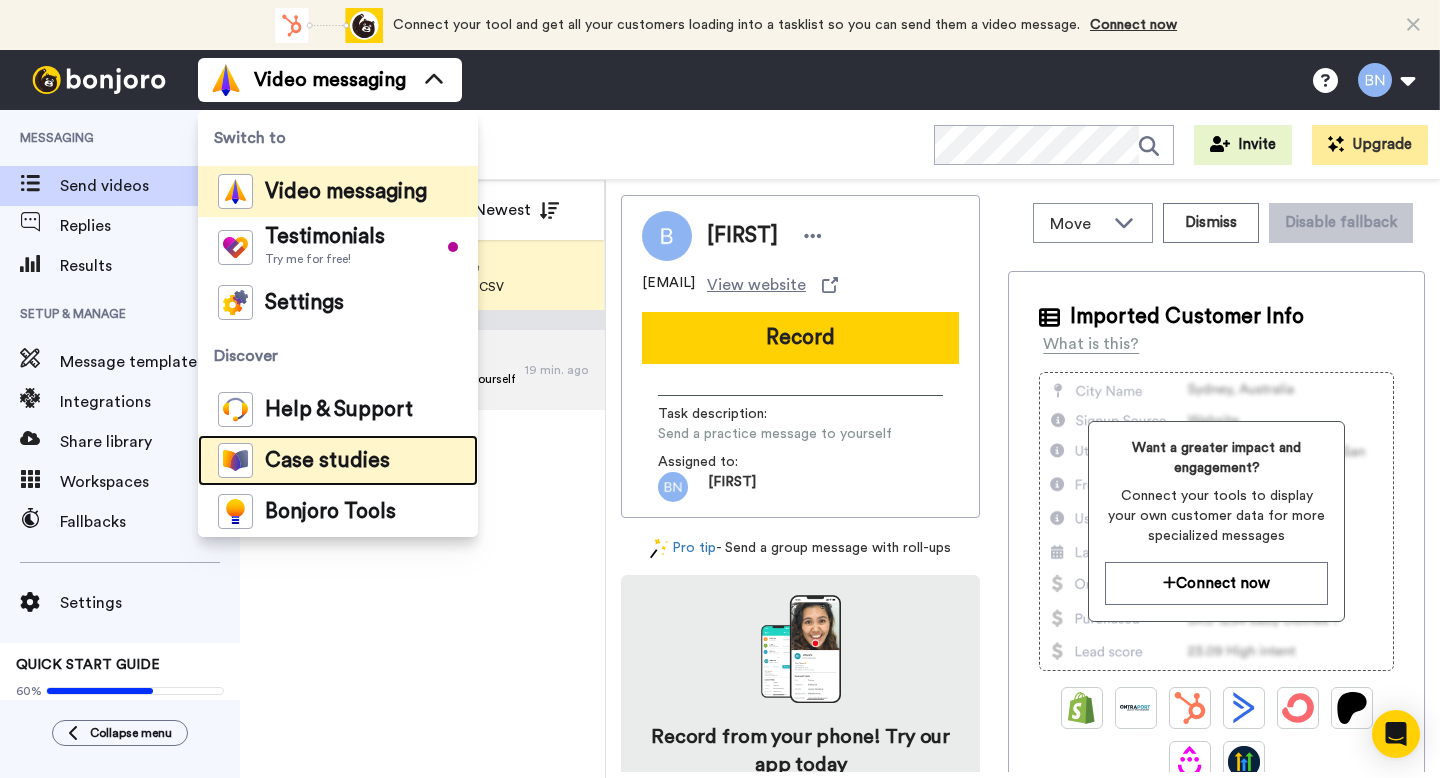 click on "Case studies" at bounding box center [327, 461] 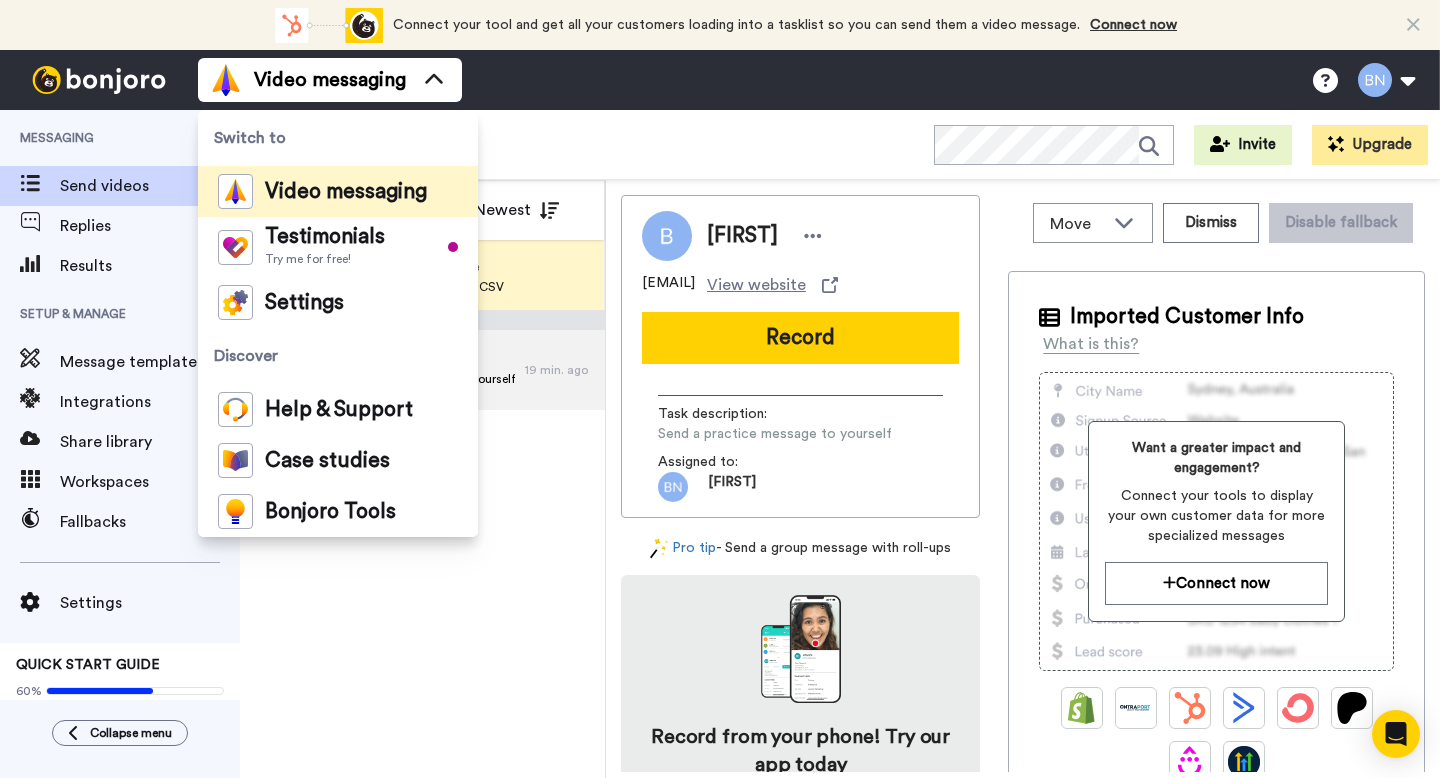 click on "All WORKSPACES View all All Default Task List + Add a new workspace
Invite Upgrade" at bounding box center [840, 145] 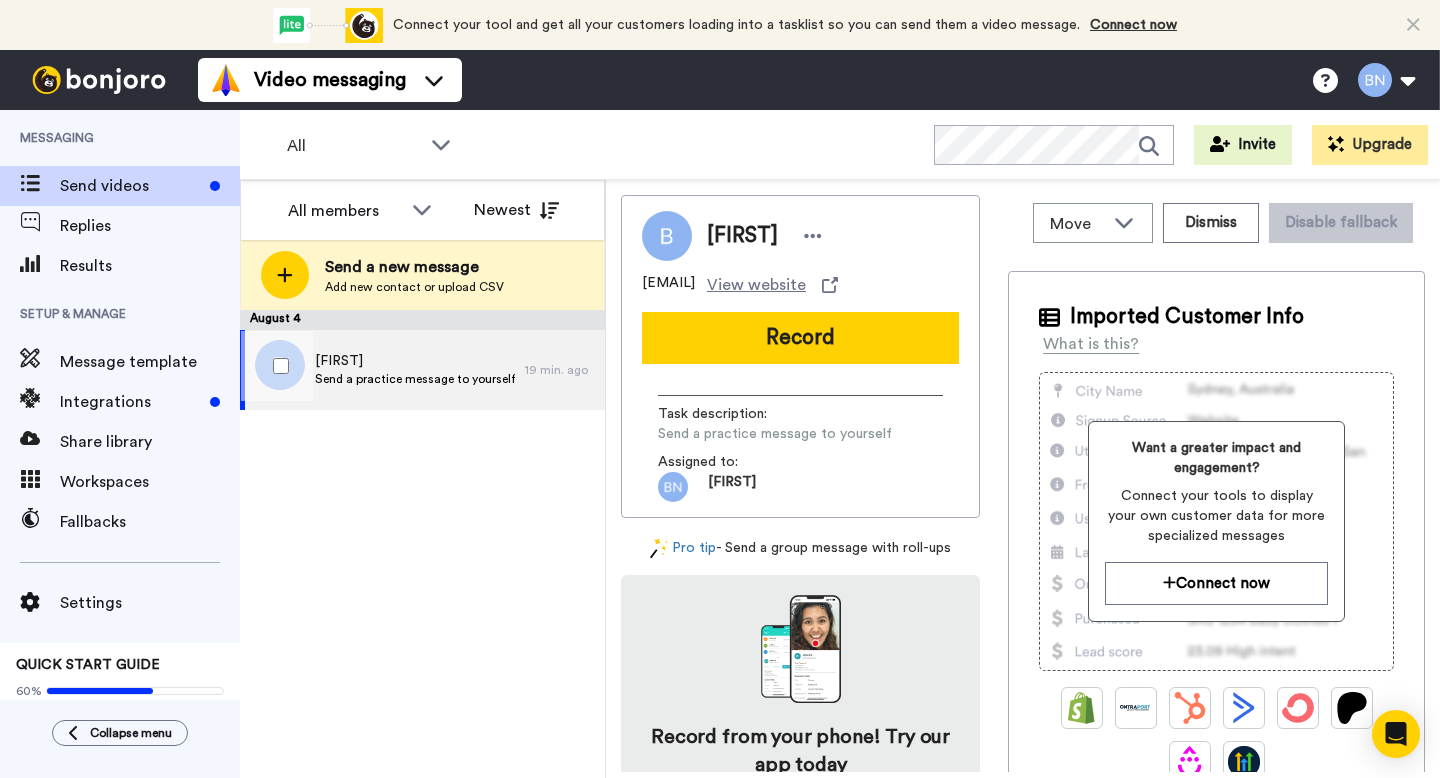click on "[FIRST]" at bounding box center [415, 361] 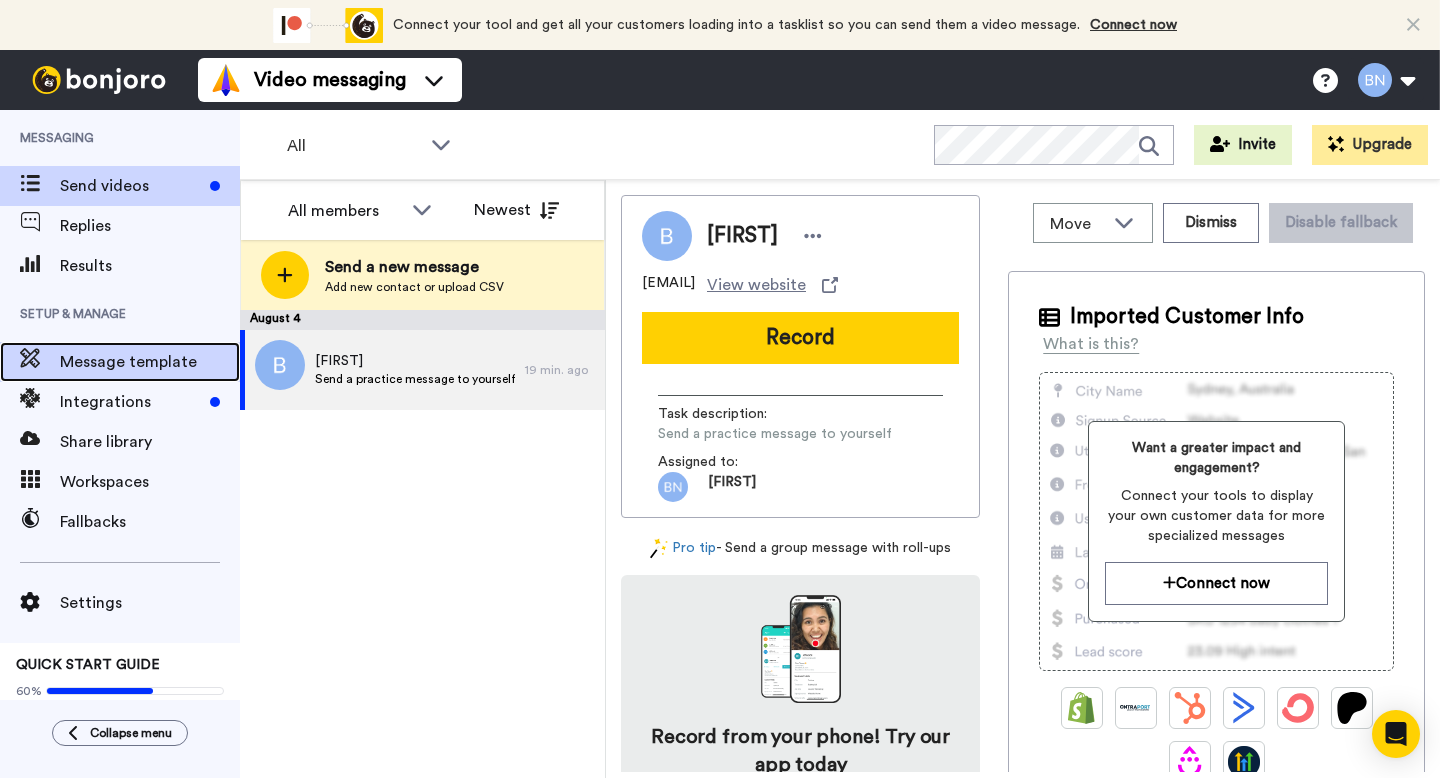 click on "Message template" at bounding box center (150, 362) 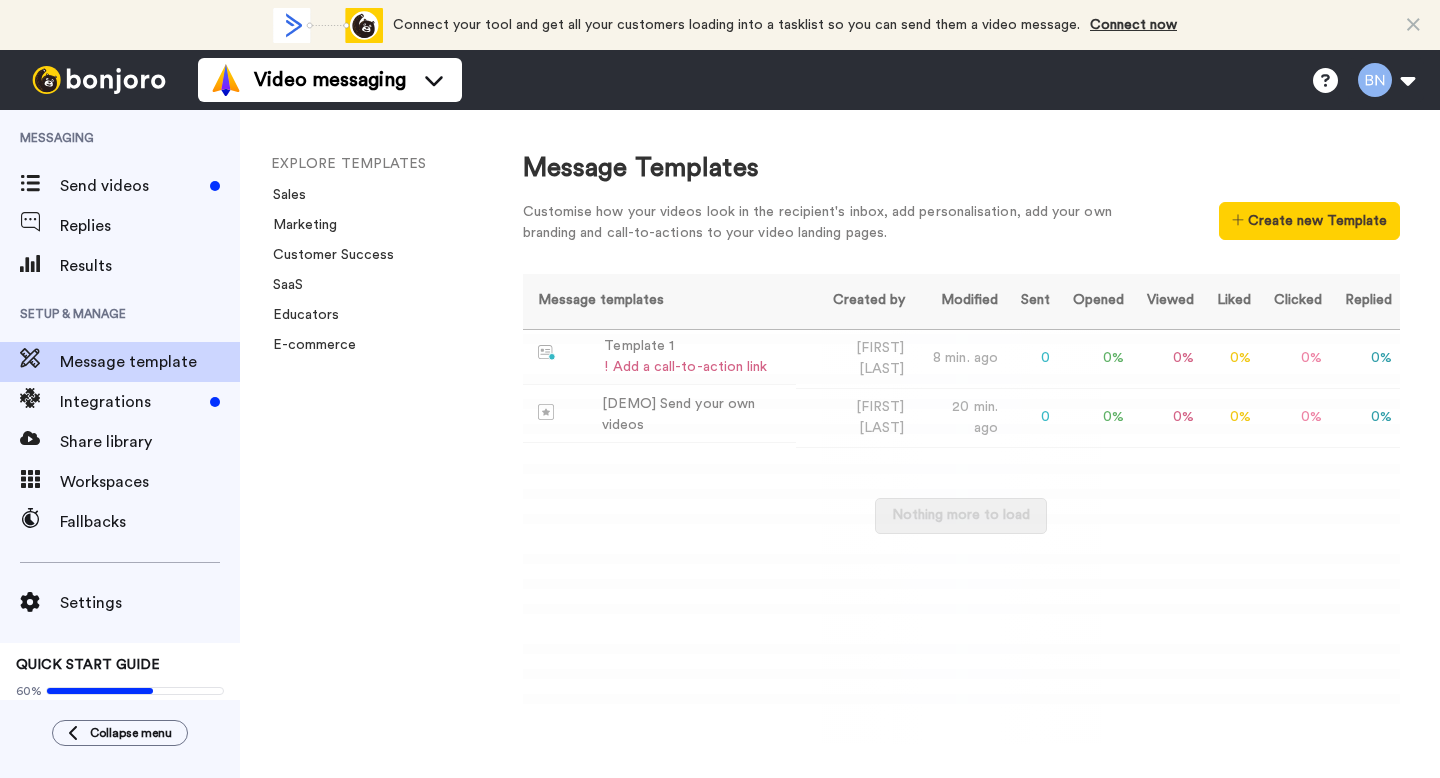 scroll, scrollTop: 0, scrollLeft: 0, axis: both 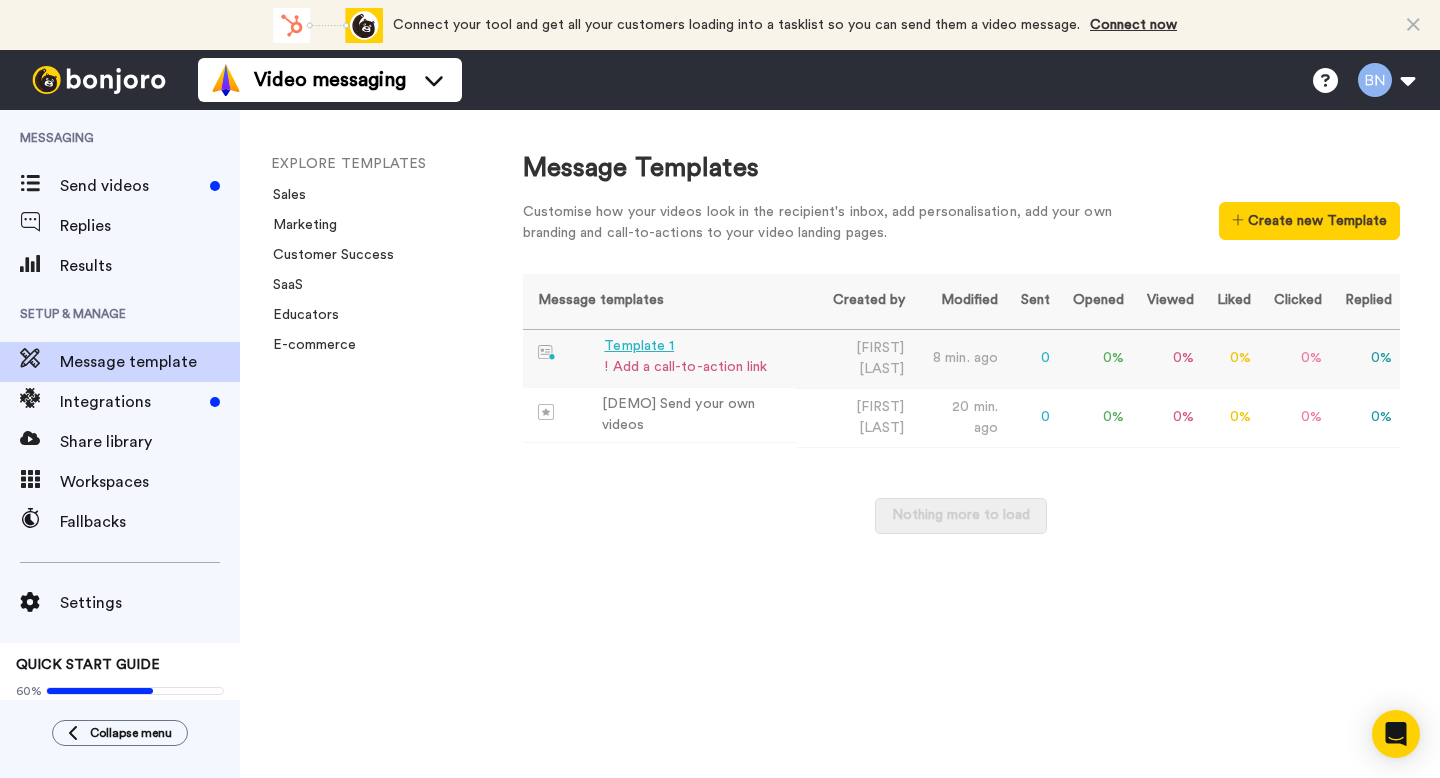 click on "Template 1 ! Add a call-to-action link" at bounding box center (659, 357) 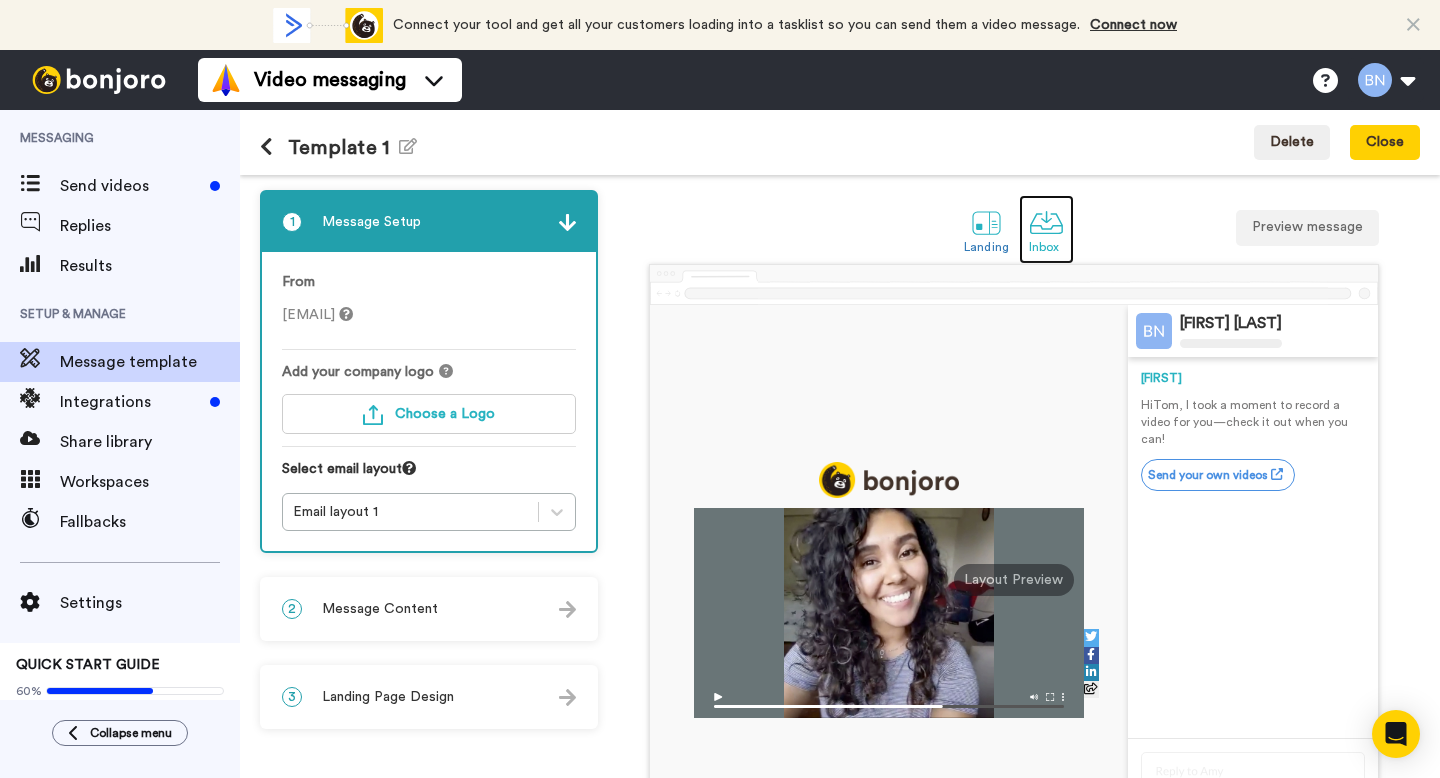 click at bounding box center [1046, 222] 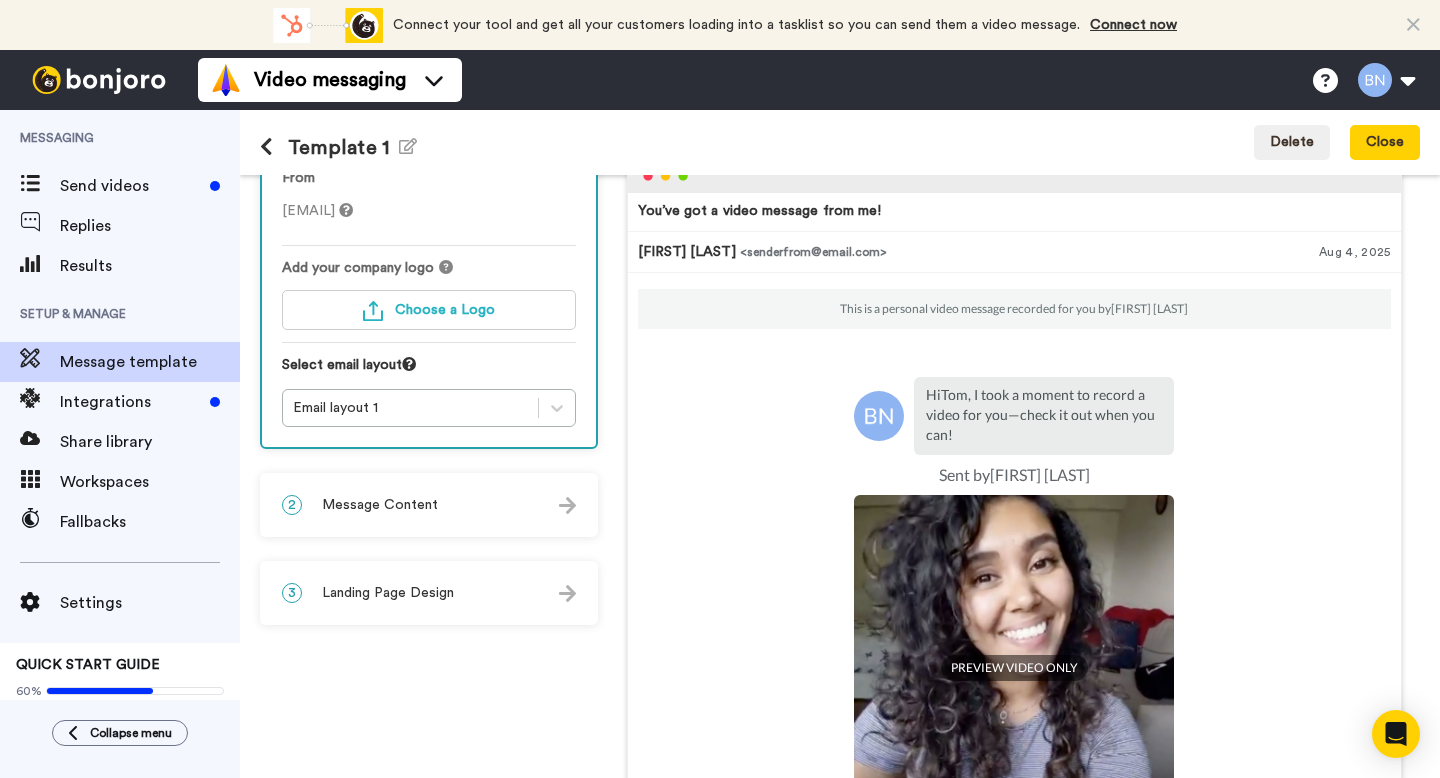 scroll, scrollTop: 105, scrollLeft: 0, axis: vertical 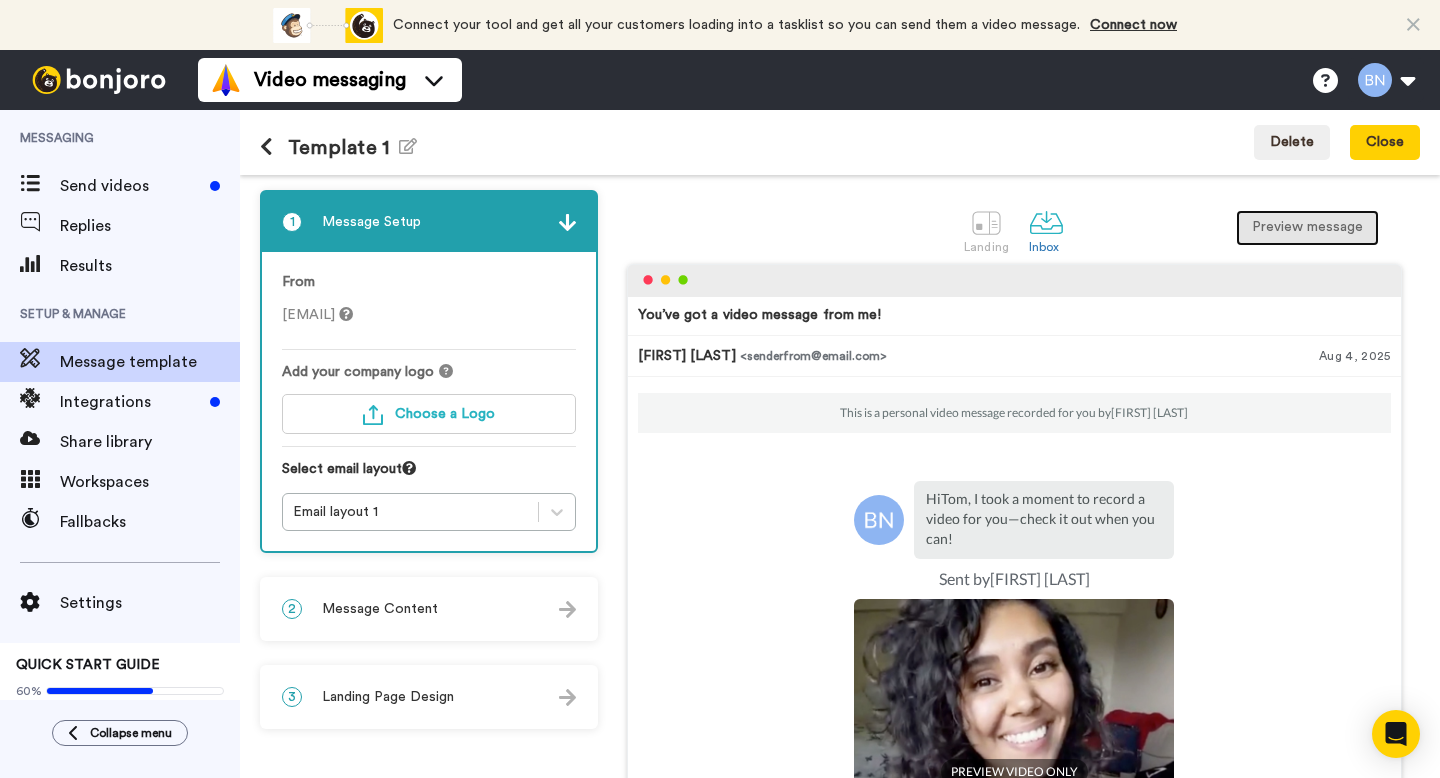 click on "Preview message" at bounding box center (1307, 228) 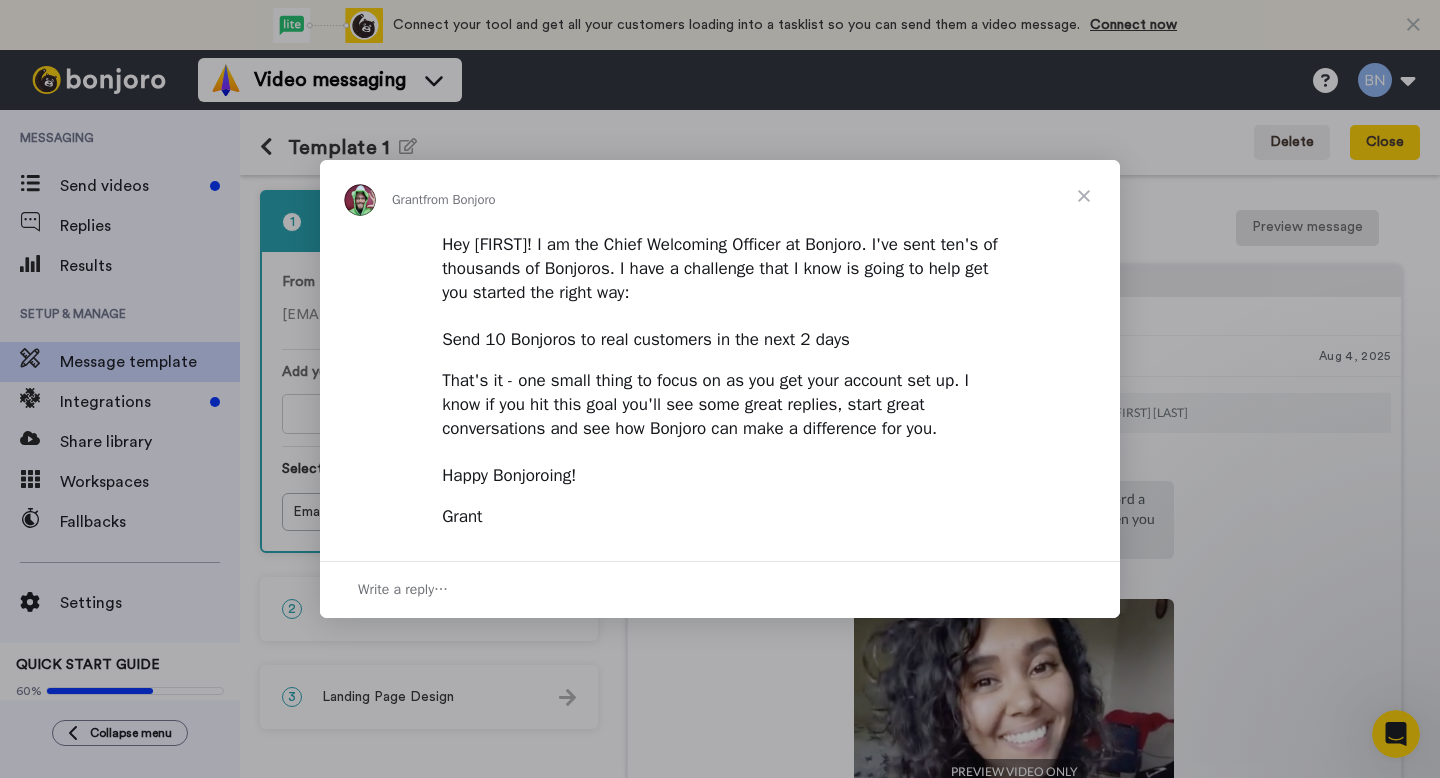 scroll, scrollTop: 0, scrollLeft: 0, axis: both 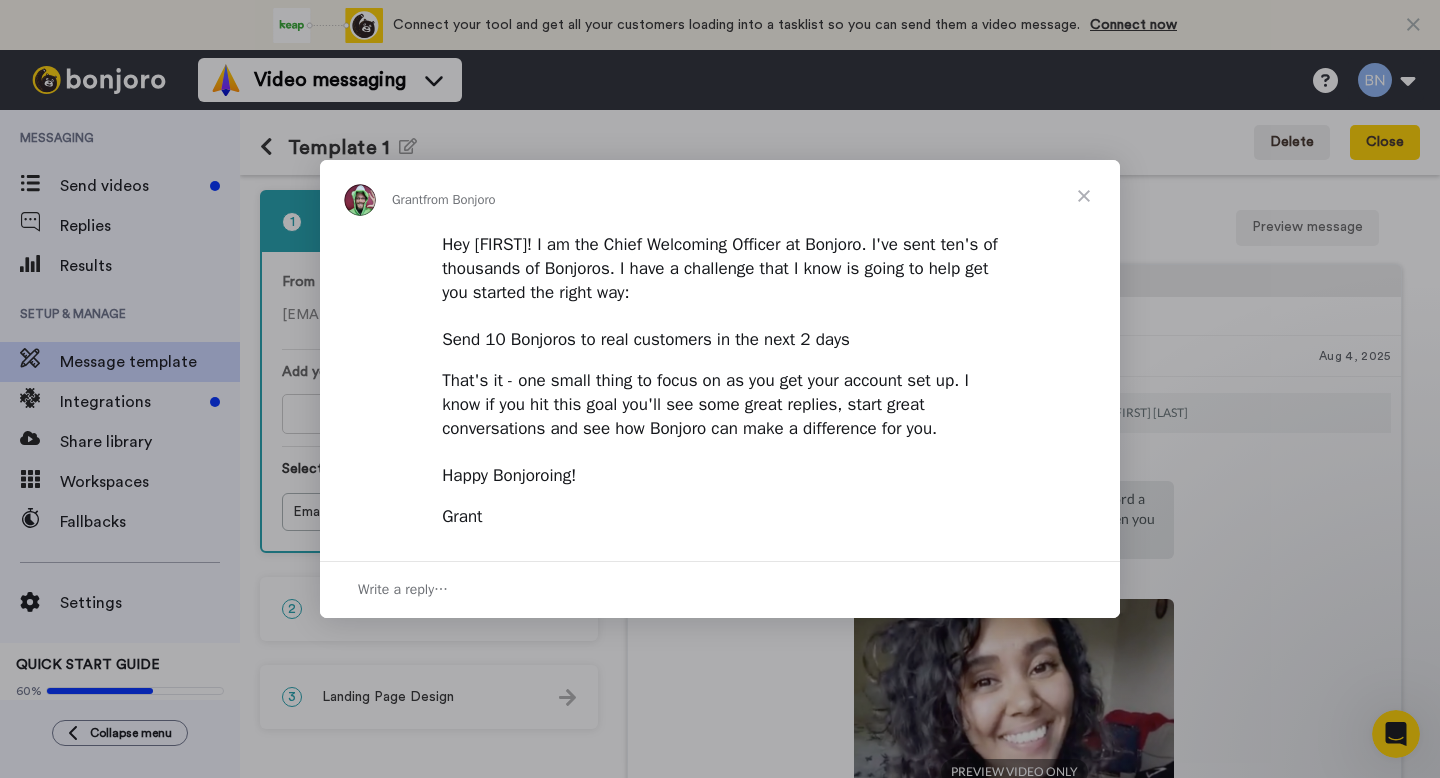 click at bounding box center (1084, 196) 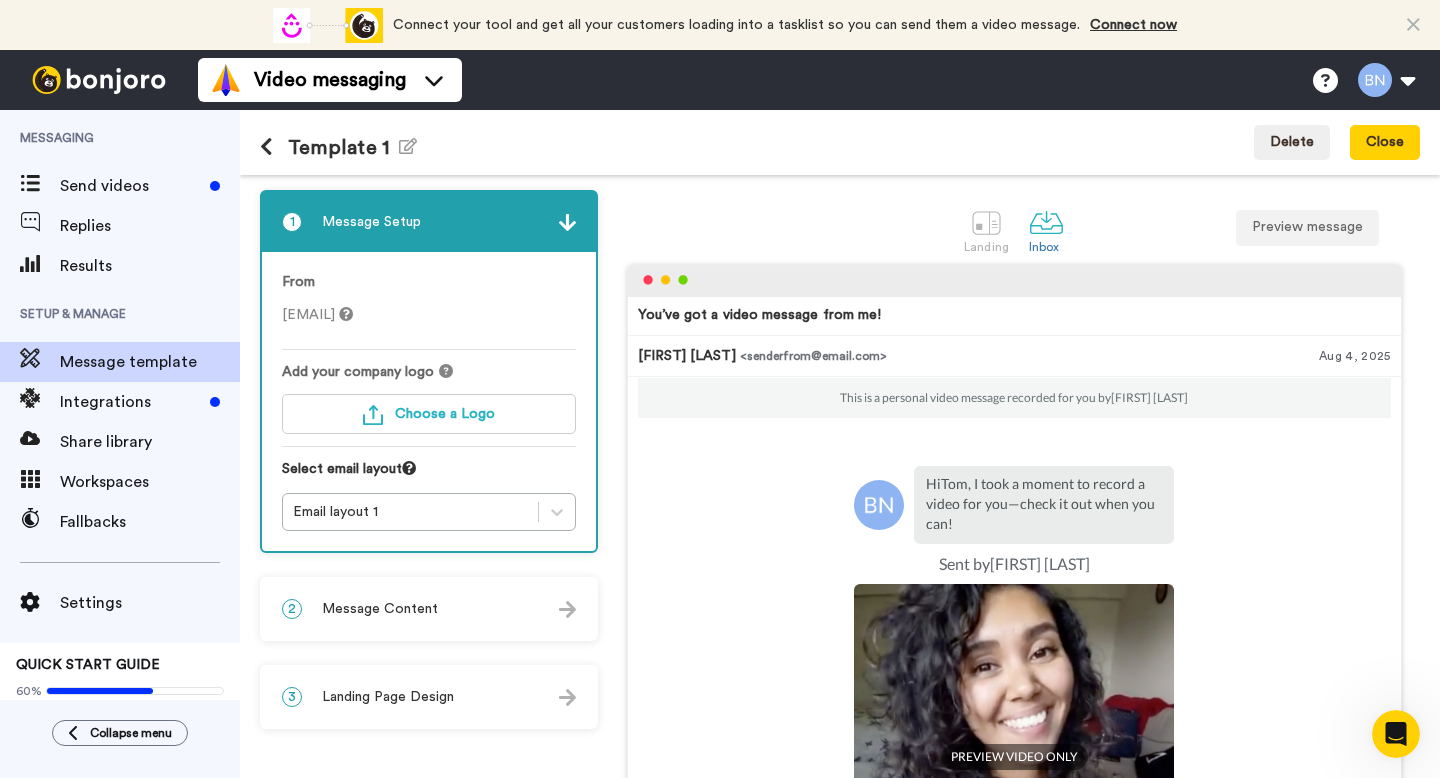 scroll, scrollTop: 27, scrollLeft: 0, axis: vertical 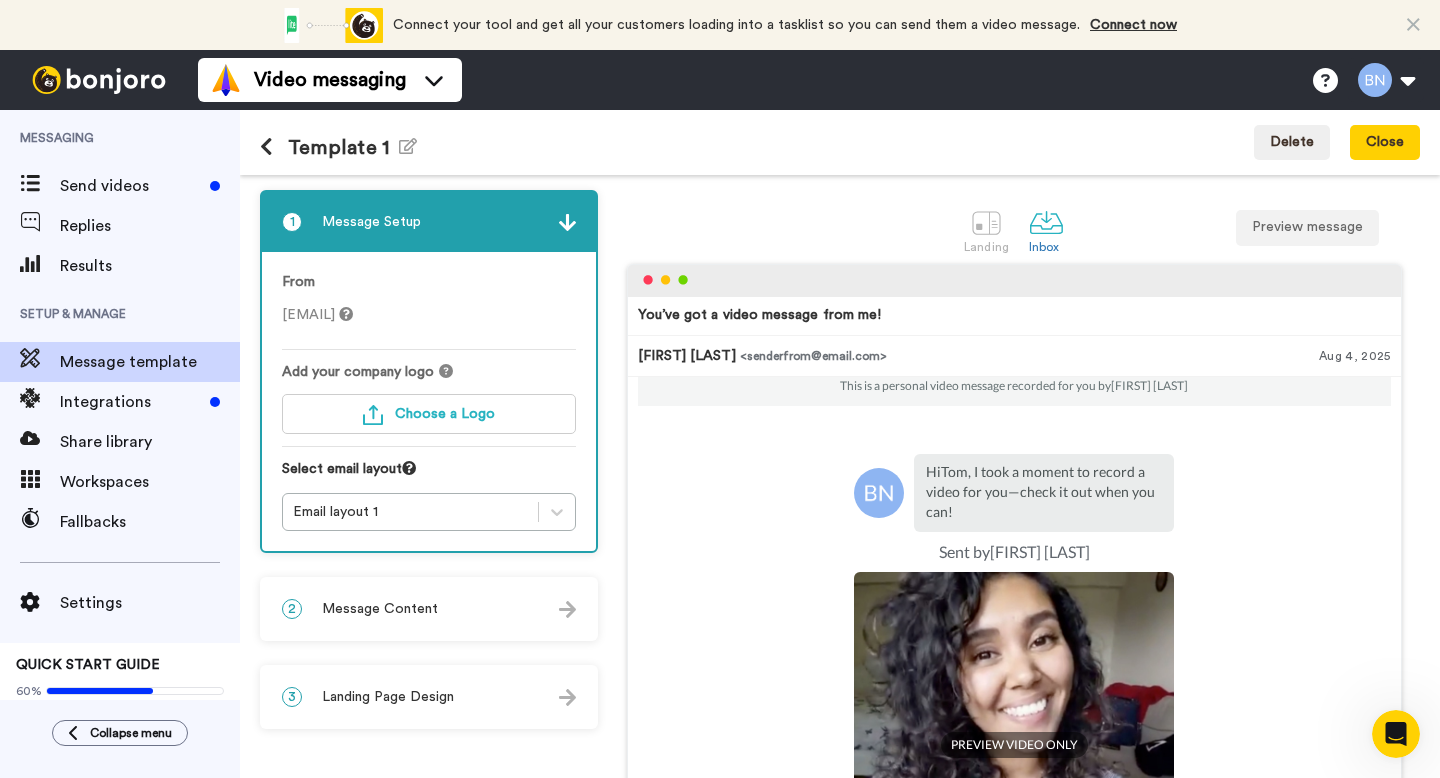click on "3 Landing Page Design" at bounding box center [429, 697] 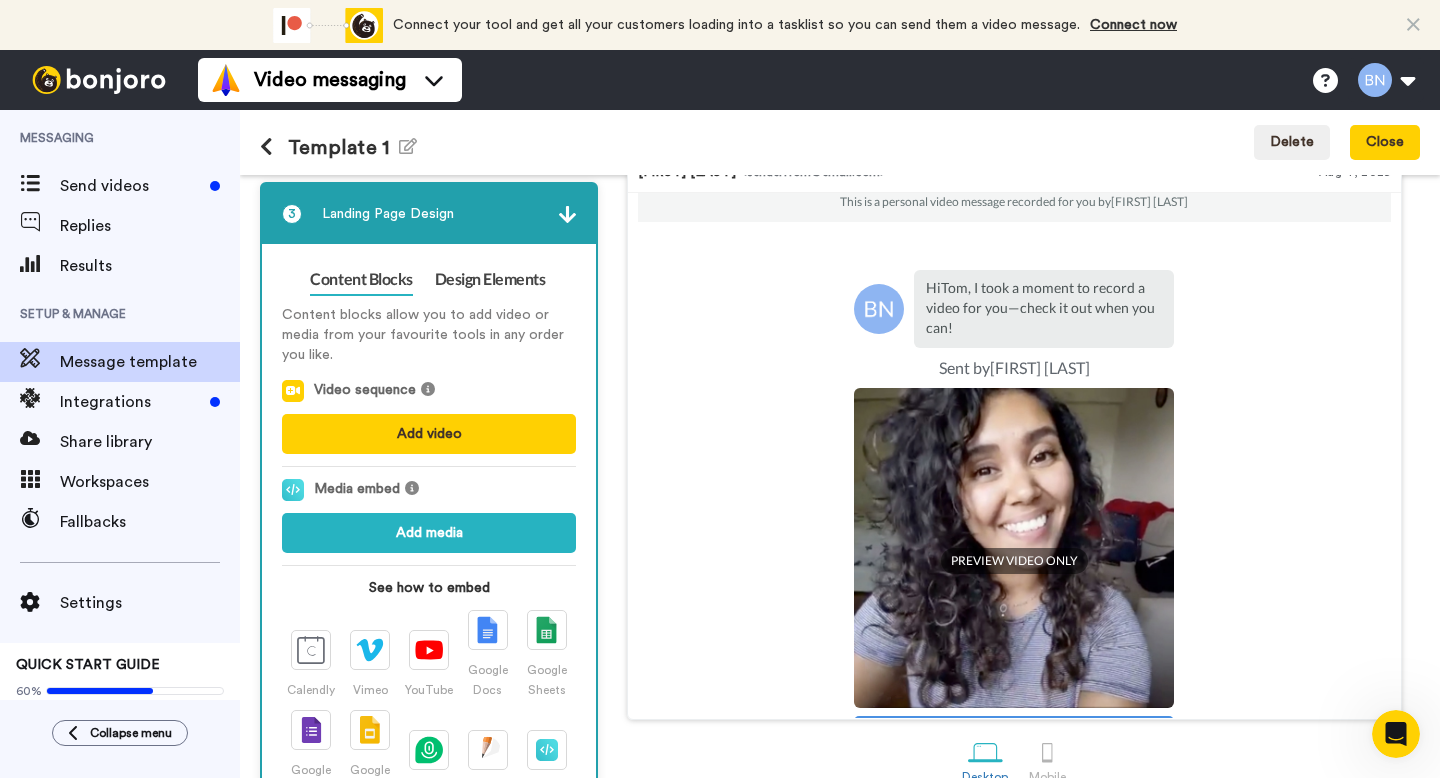 scroll, scrollTop: 191, scrollLeft: 0, axis: vertical 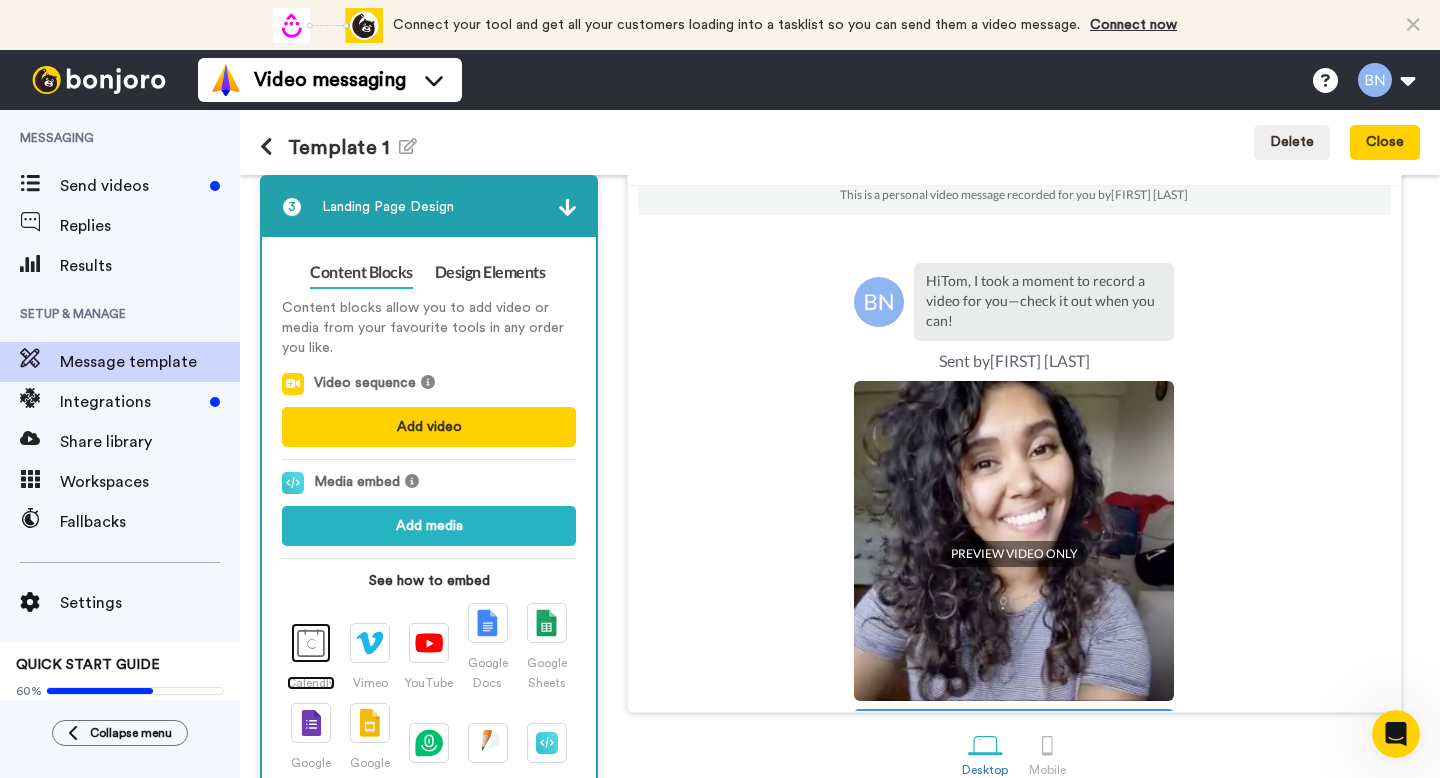 click at bounding box center (311, 643) 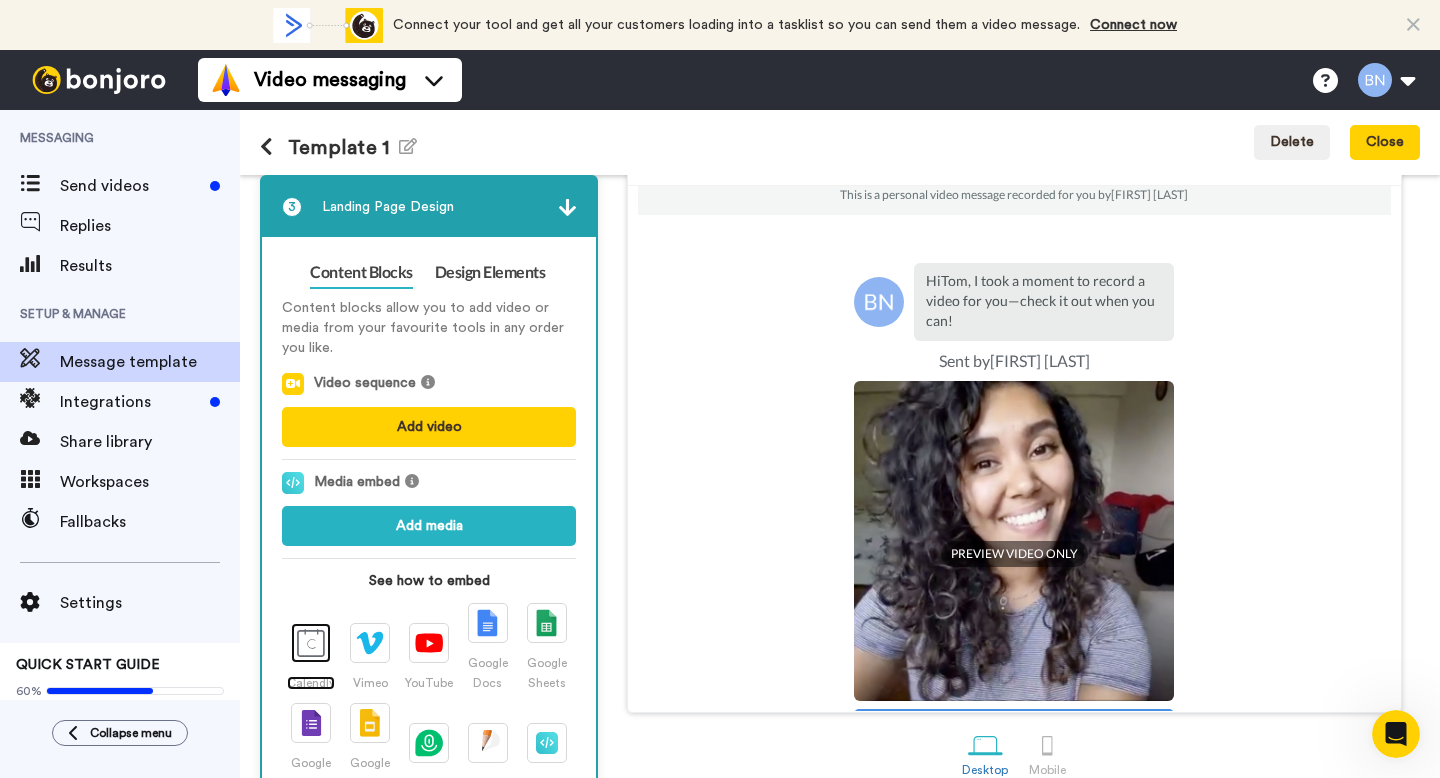 scroll, scrollTop: 283, scrollLeft: 0, axis: vertical 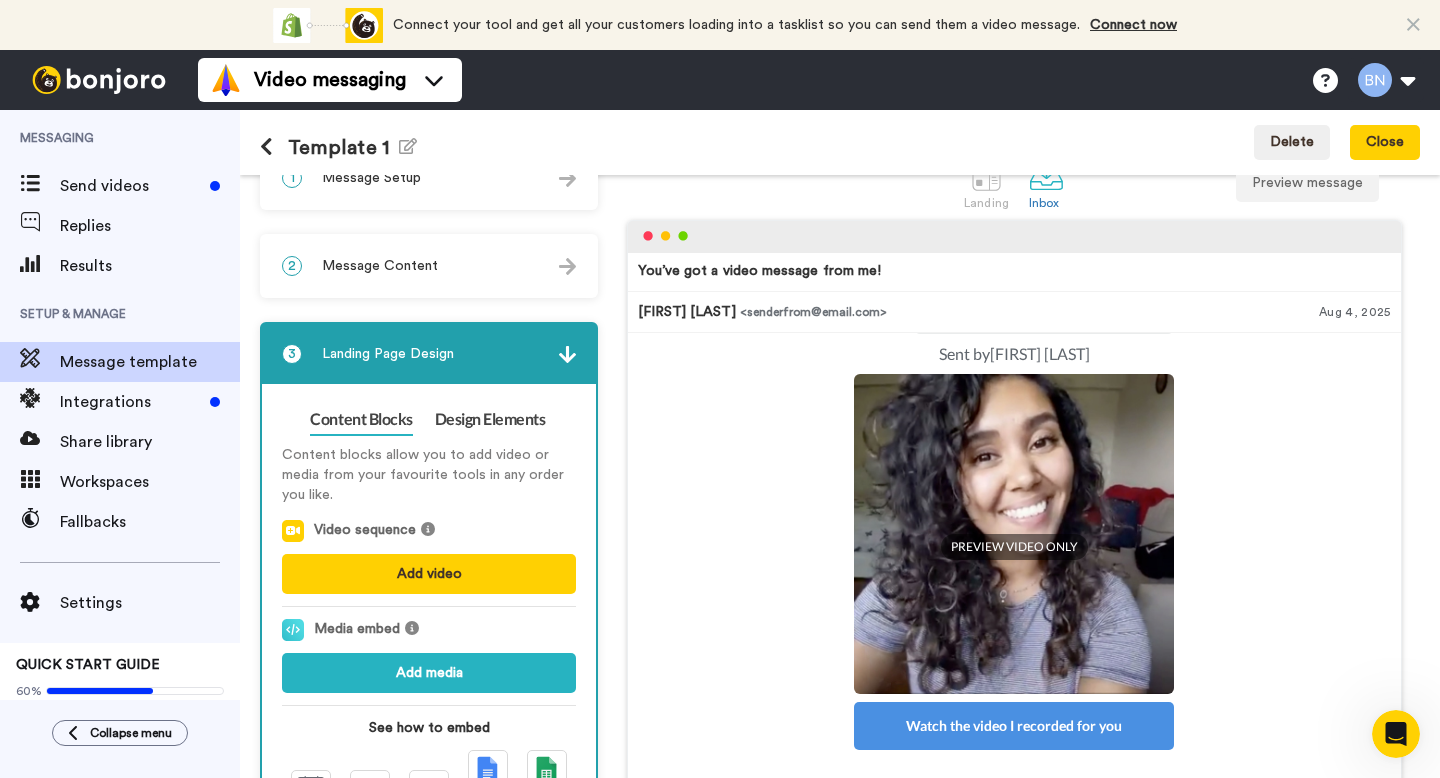 click on "2 Message Content" at bounding box center [429, 266] 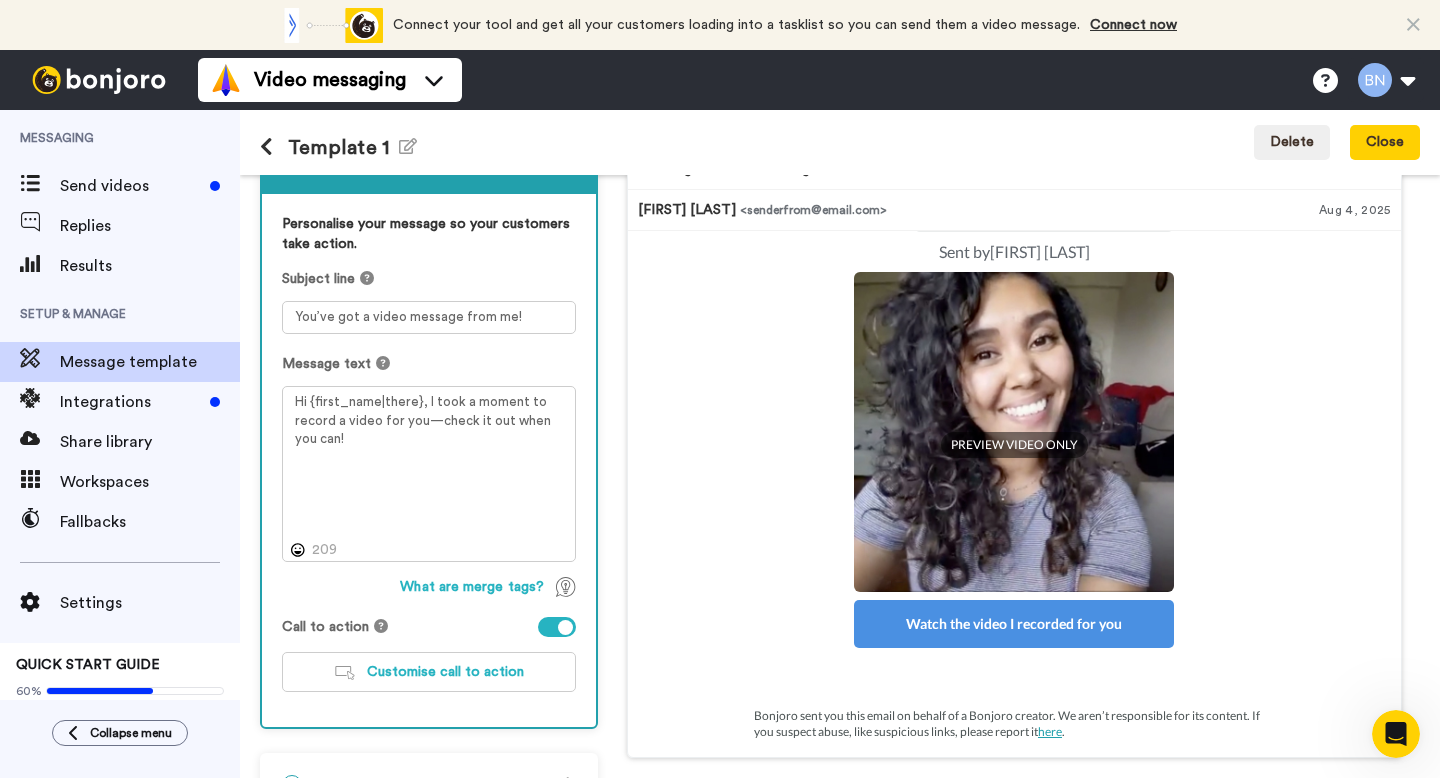 scroll, scrollTop: 217, scrollLeft: 0, axis: vertical 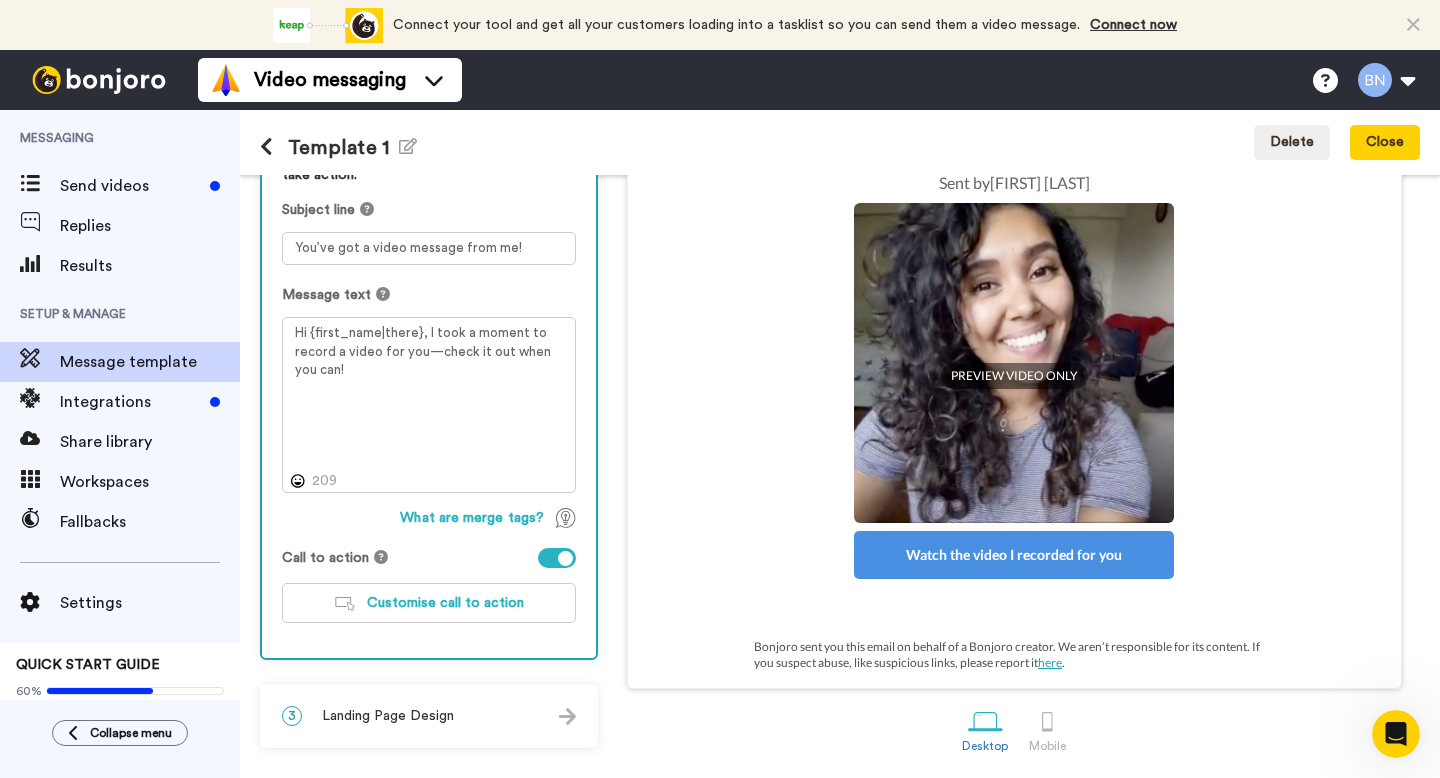 click on "3 Landing Page Design" at bounding box center [429, 716] 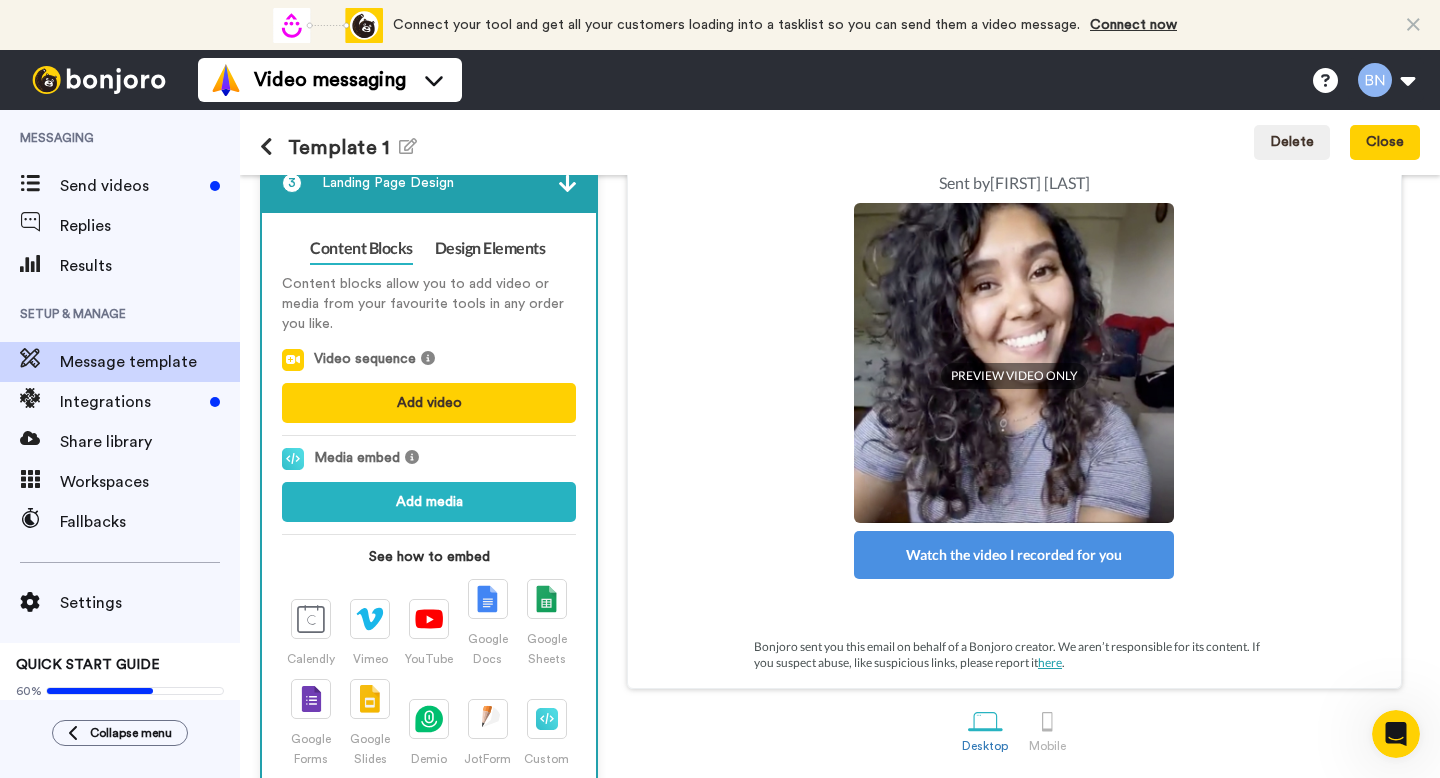 scroll, scrollTop: 283, scrollLeft: 0, axis: vertical 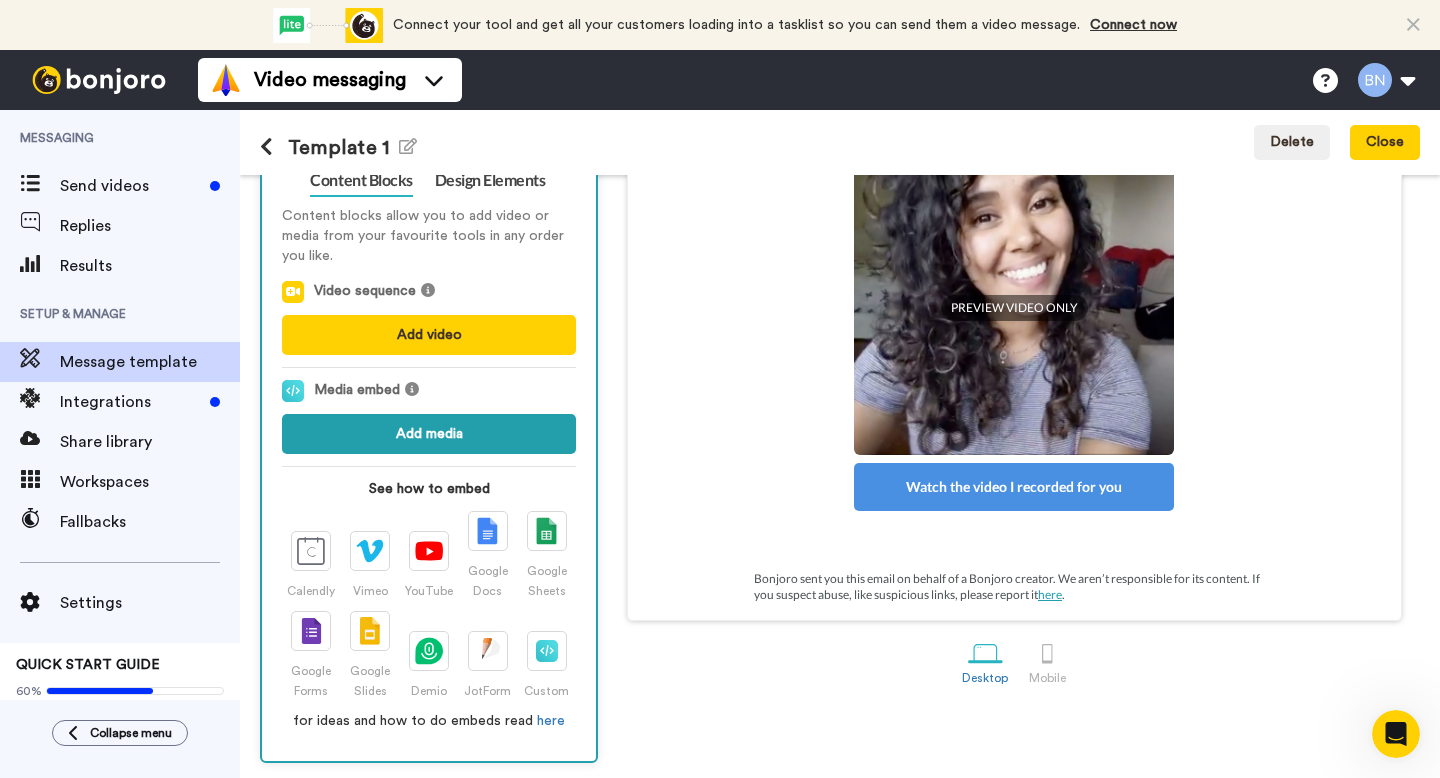 click on "Add media" at bounding box center [429, 434] 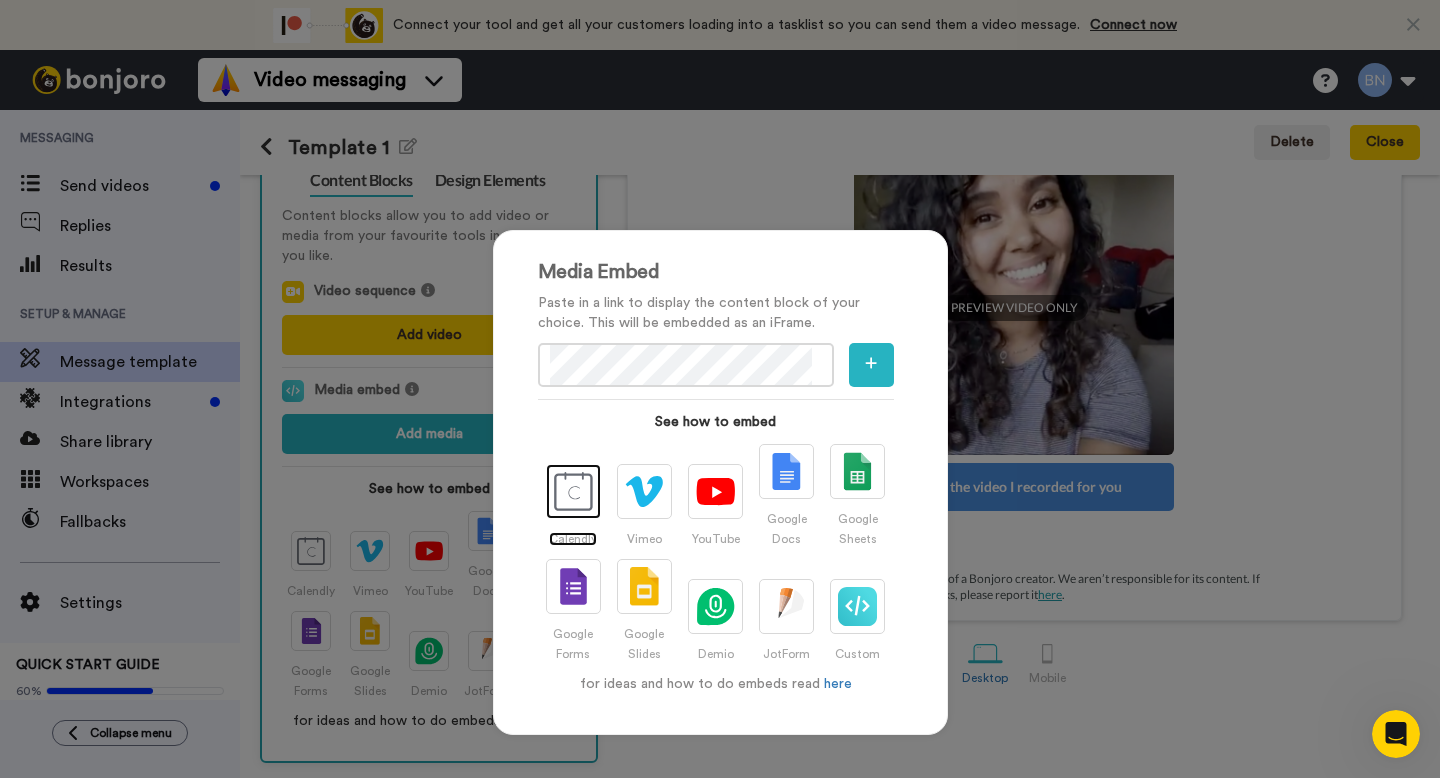 click at bounding box center [573, 491] 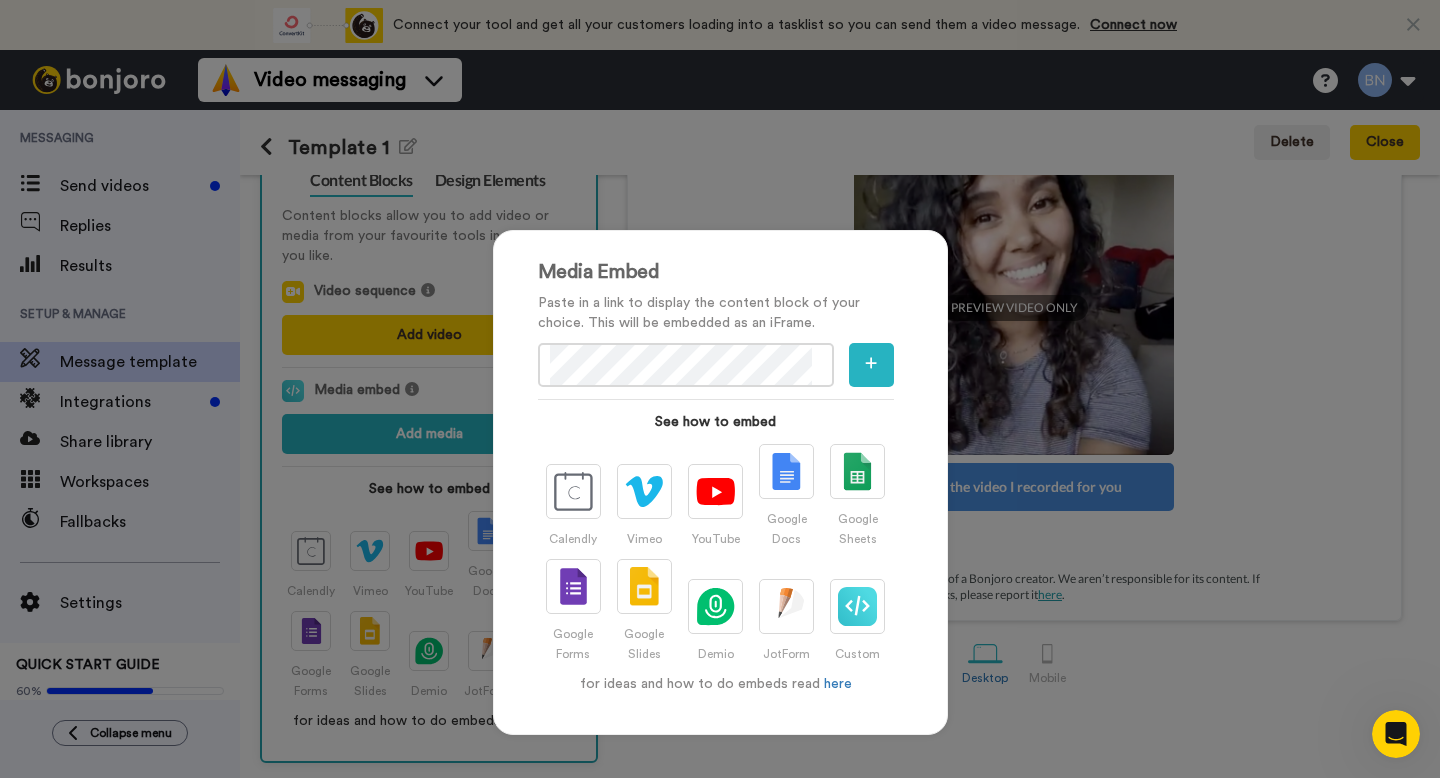 scroll, scrollTop: 0, scrollLeft: 101, axis: horizontal 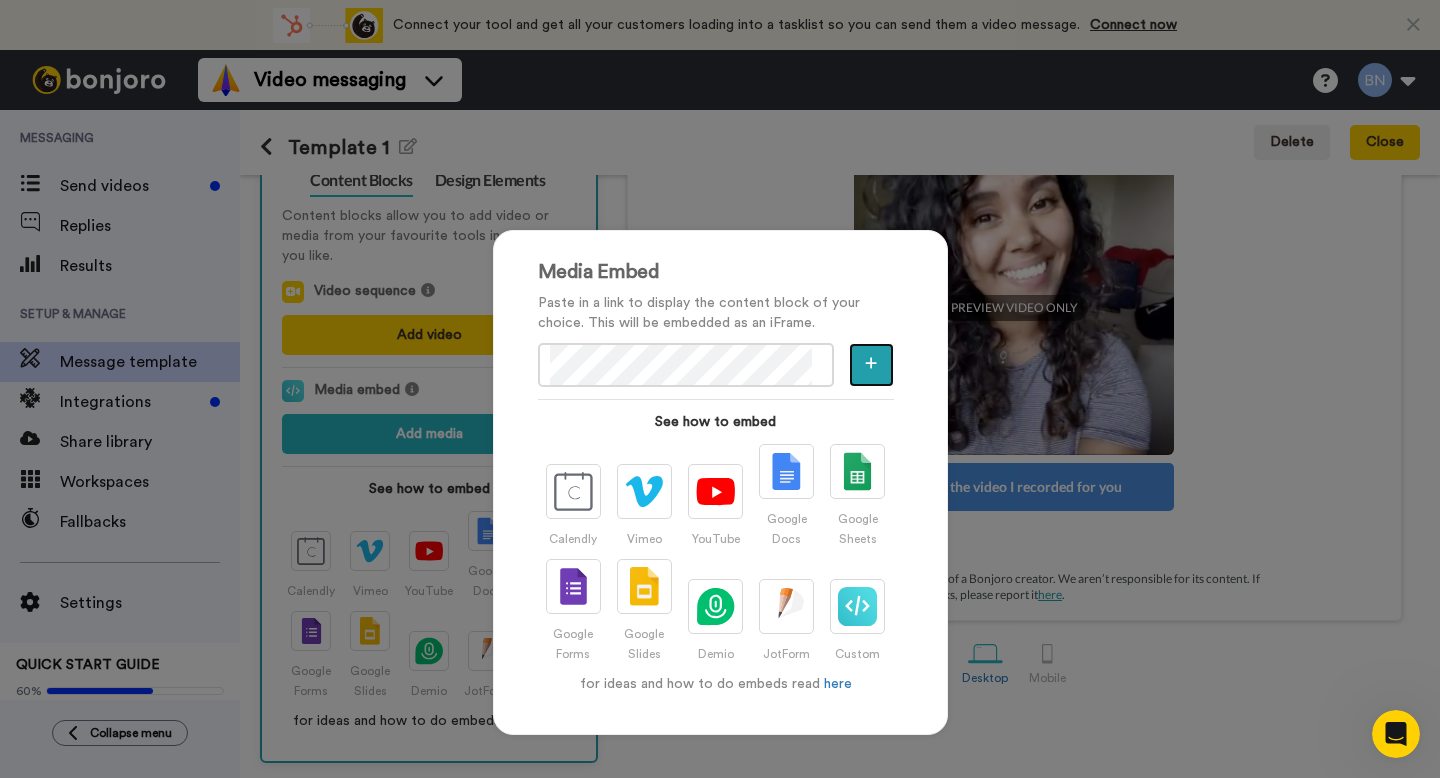 click 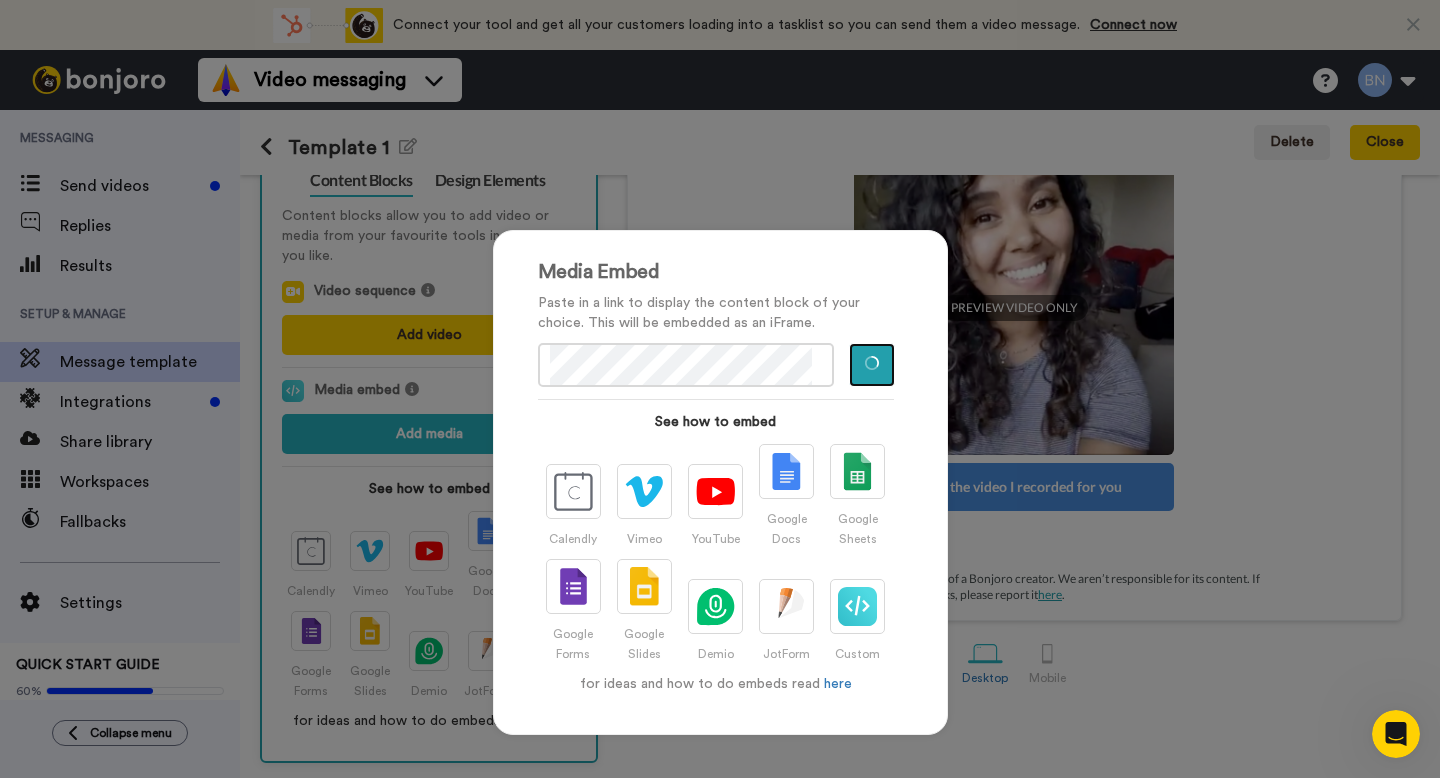scroll, scrollTop: 0, scrollLeft: 0, axis: both 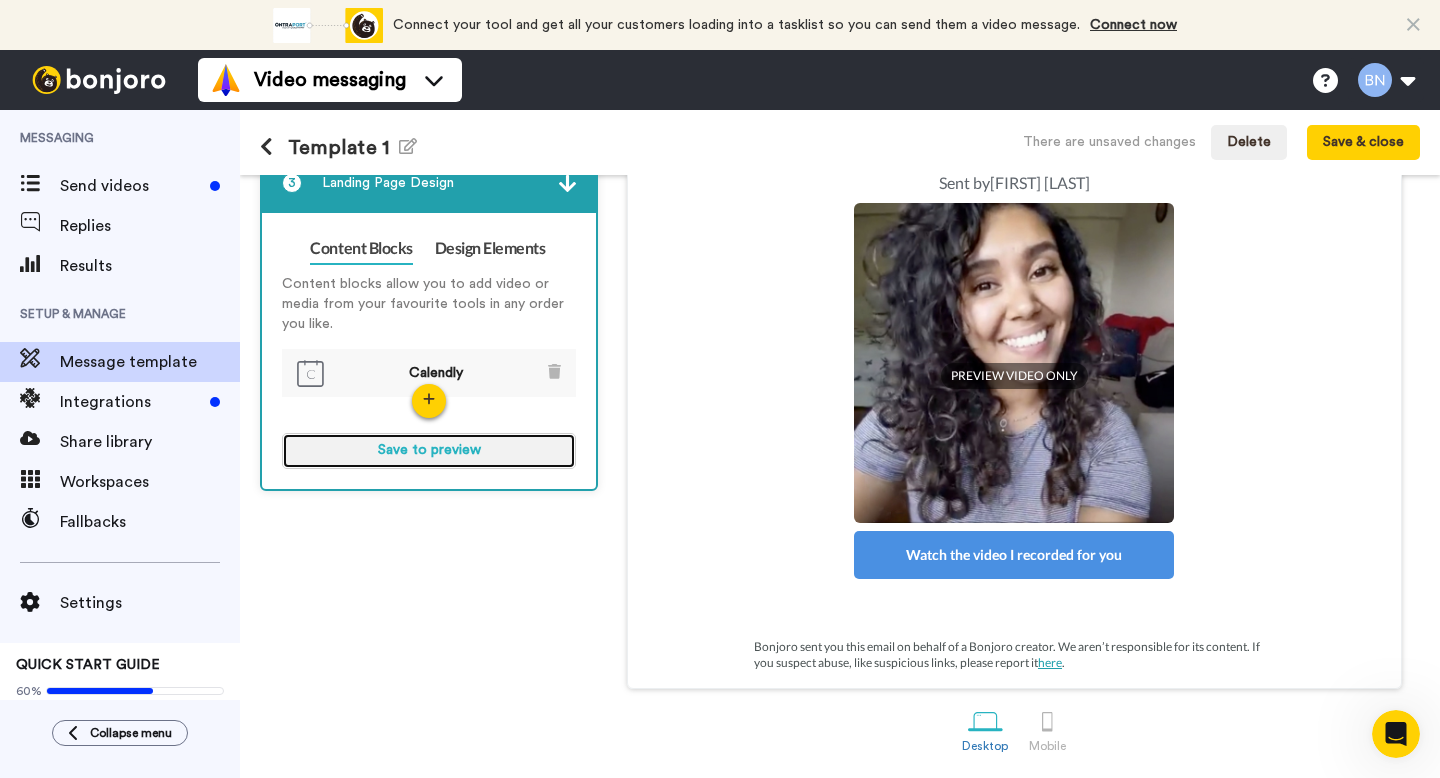 click on "Save to preview" at bounding box center (429, 451) 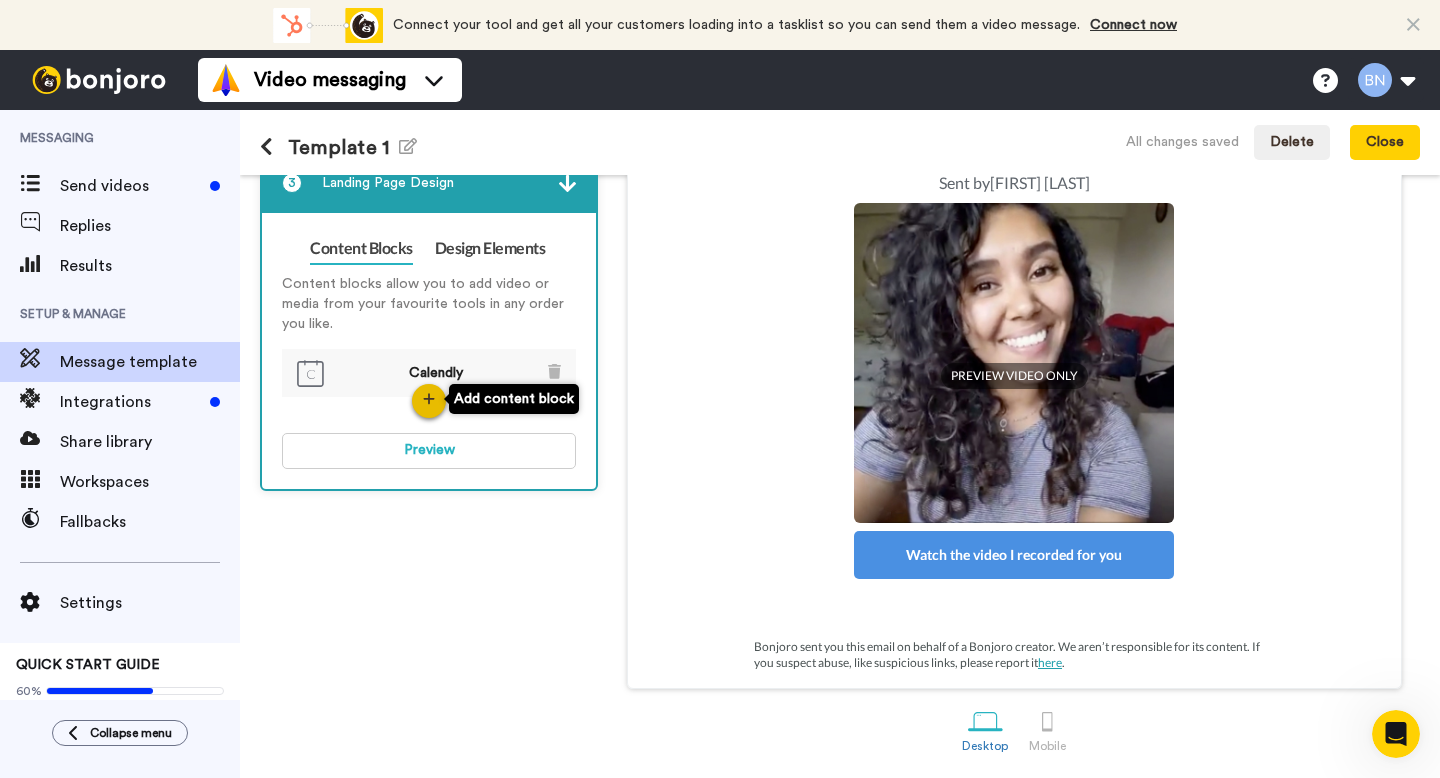 click 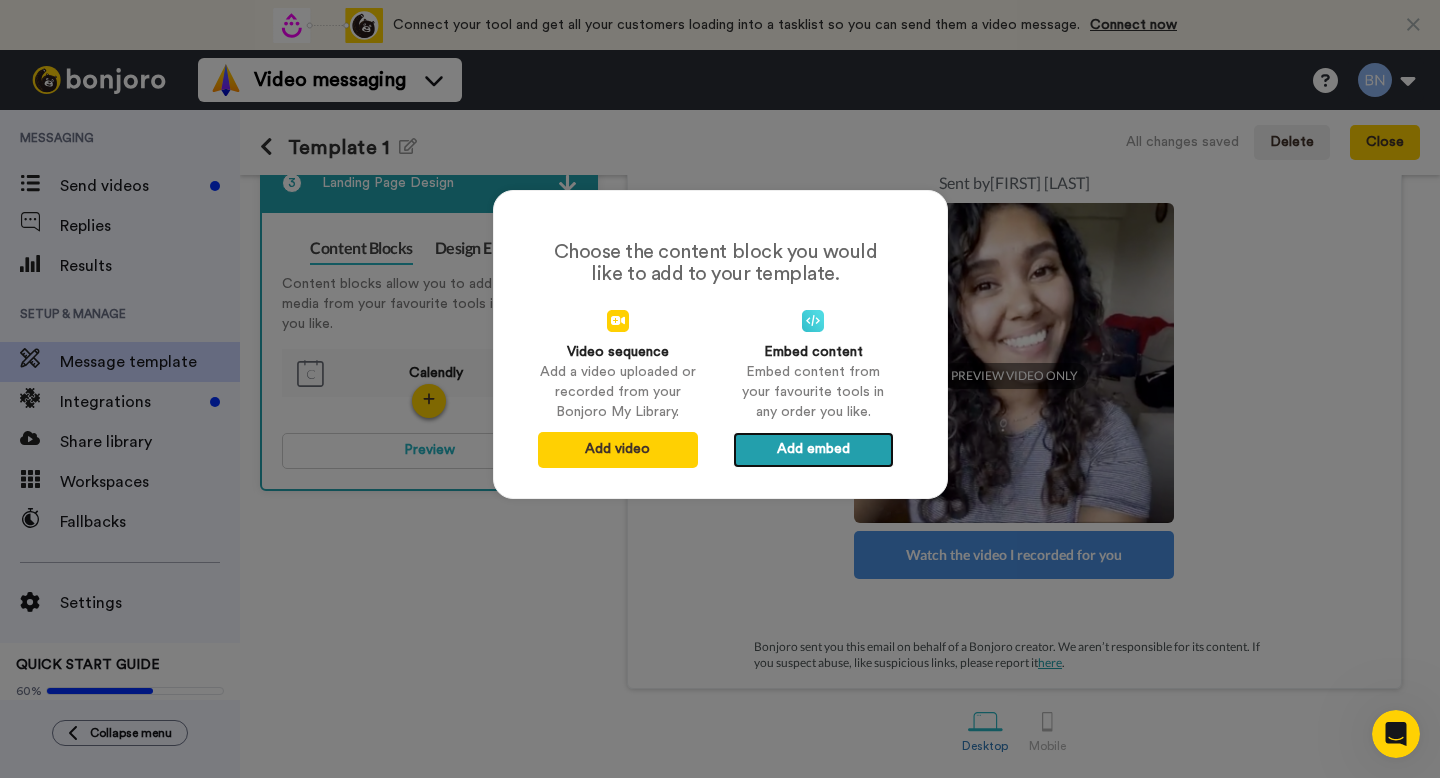 click on "Add embed" at bounding box center [813, 450] 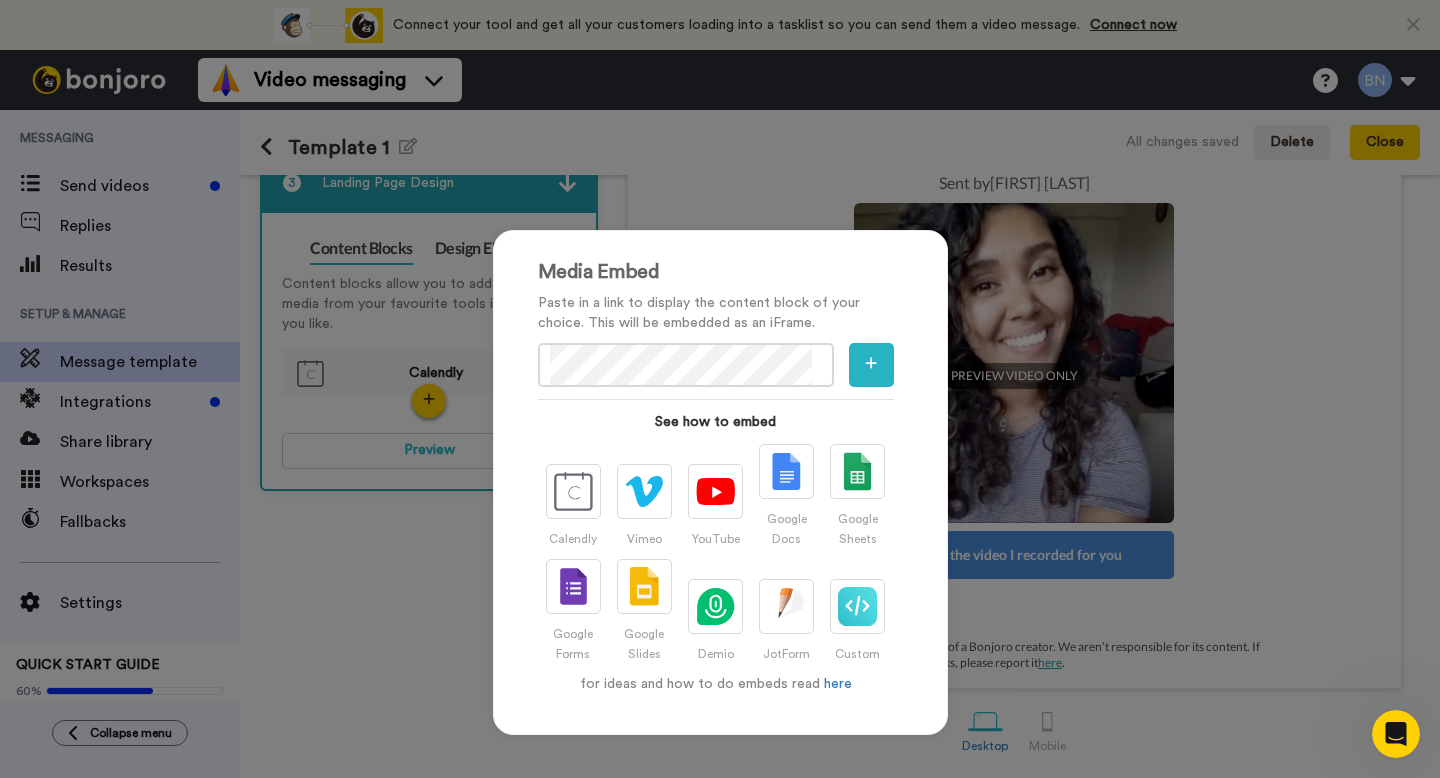 click on "Media Embed Paste in a link to display the content block of your choice. This will be embedded as an iFrame. See how to embed Calendly Vimeo YouTube Google Docs Google Sheets Google Forms Google Slides Demio JotForm Custom for ideas and how to do embeds read   here" at bounding box center [720, 389] 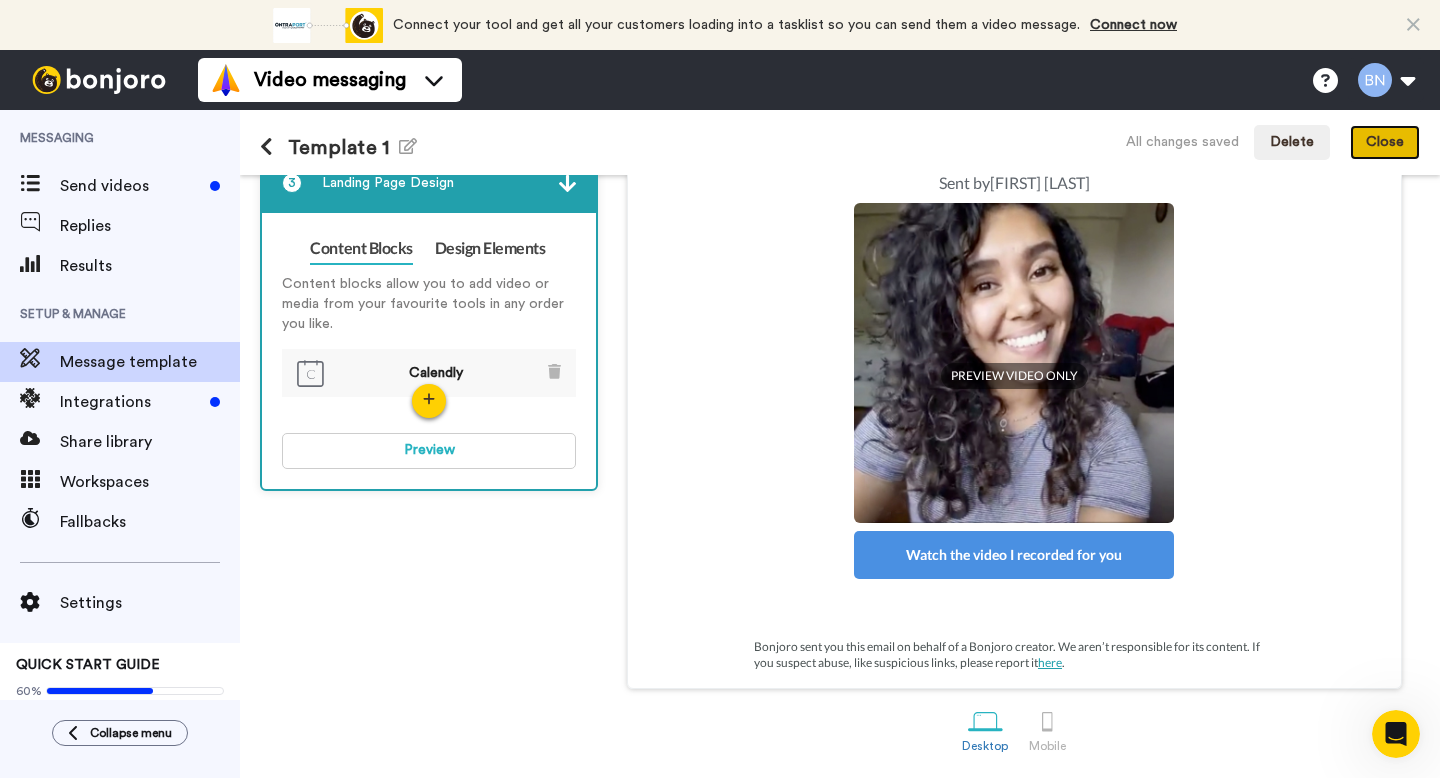 click on "Close" at bounding box center (1385, 143) 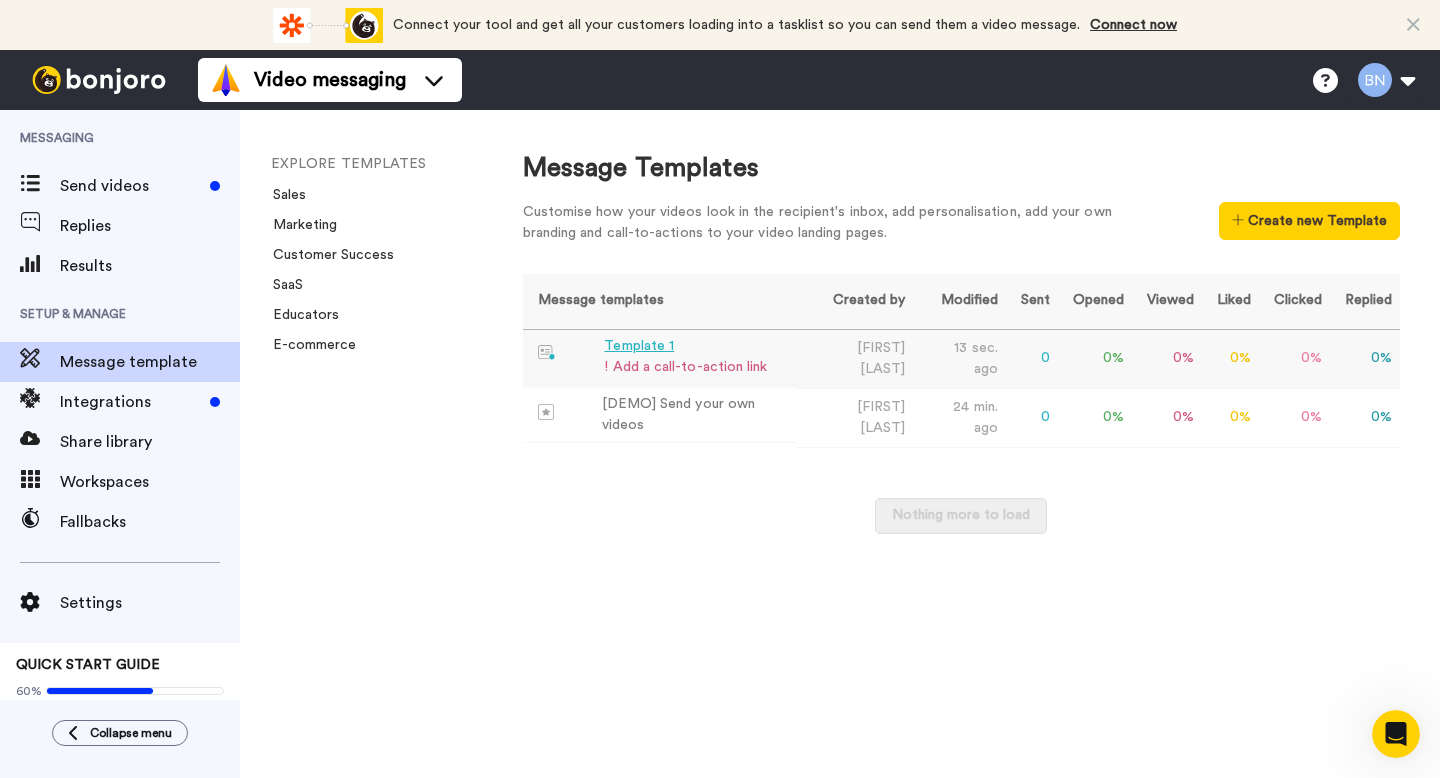 click on "Ben   Neumann" at bounding box center [854, 358] 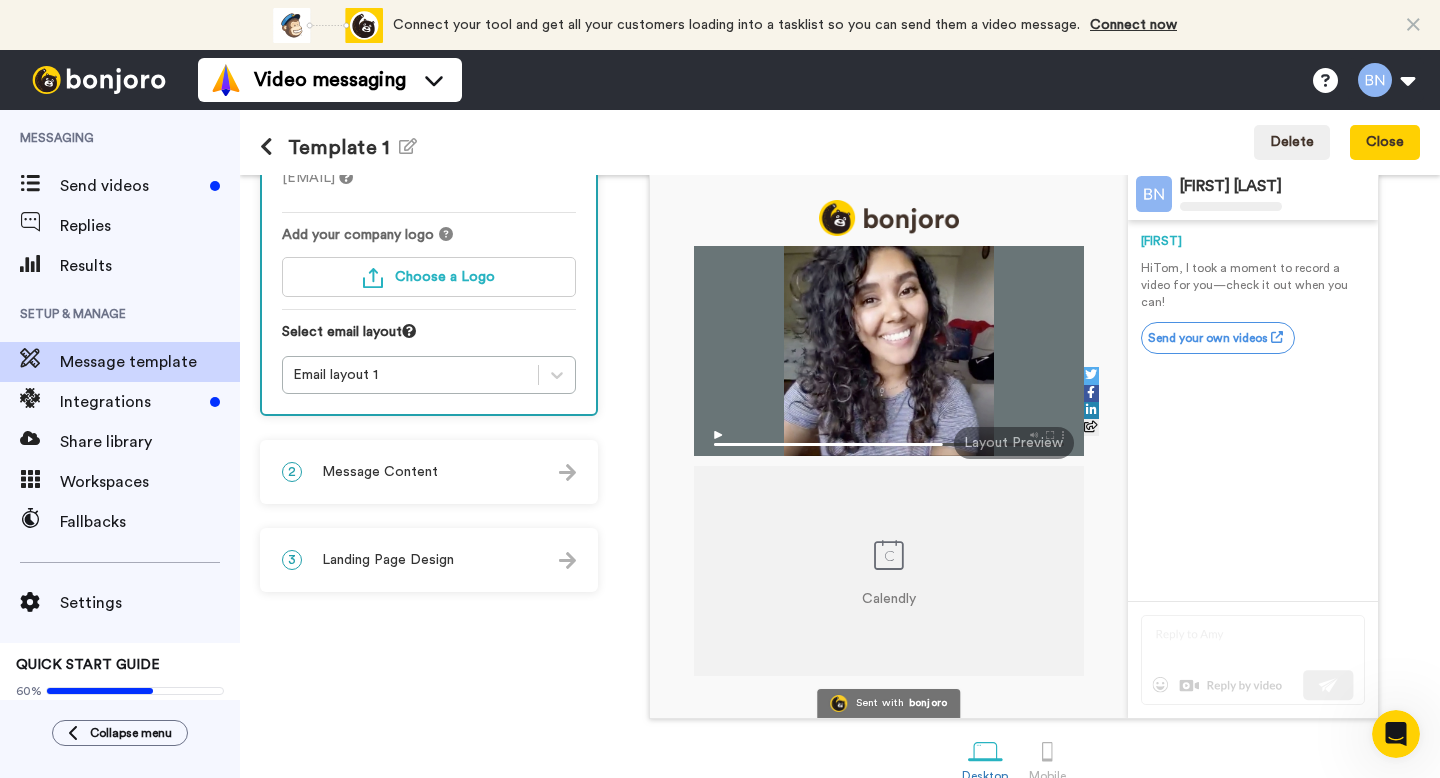 scroll, scrollTop: 0, scrollLeft: 0, axis: both 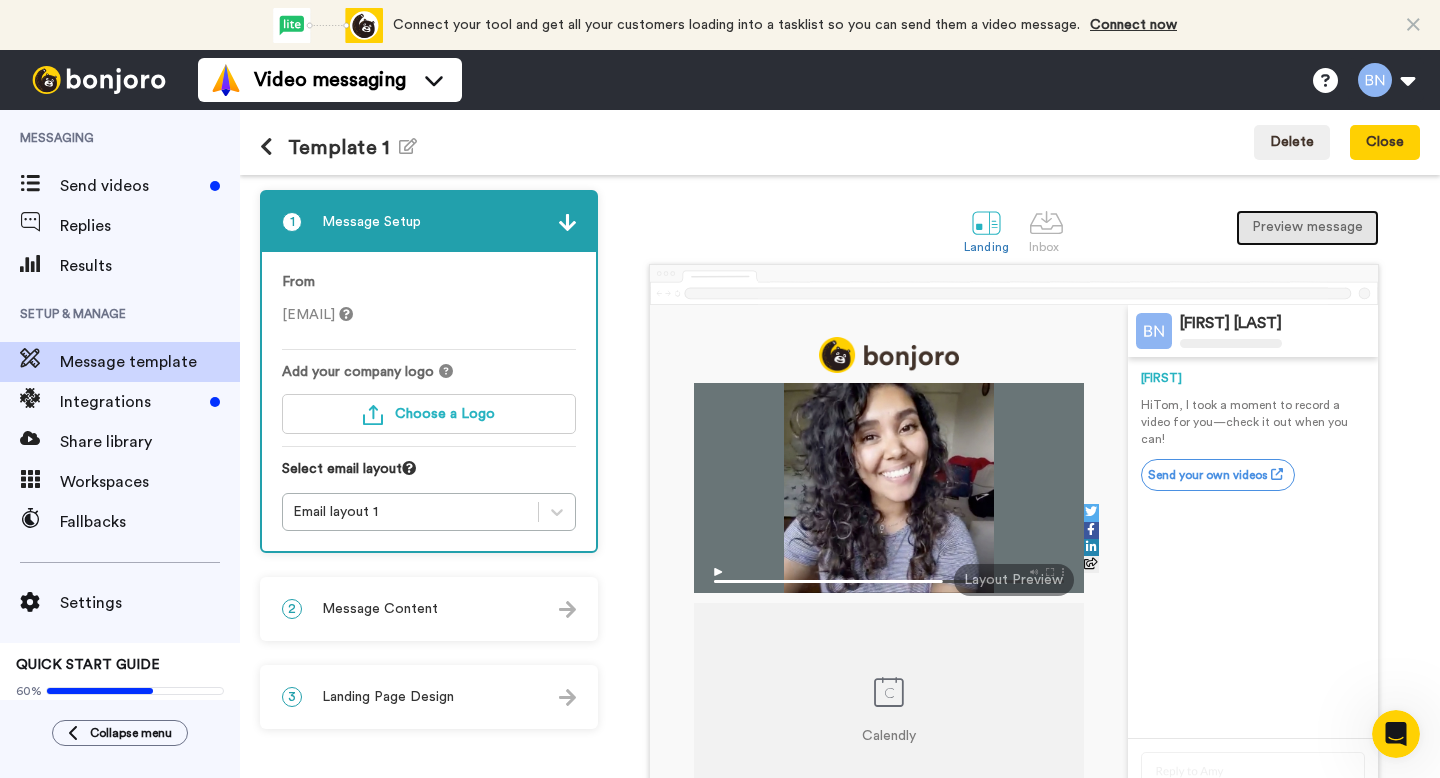 click on "Preview message" at bounding box center (1307, 228) 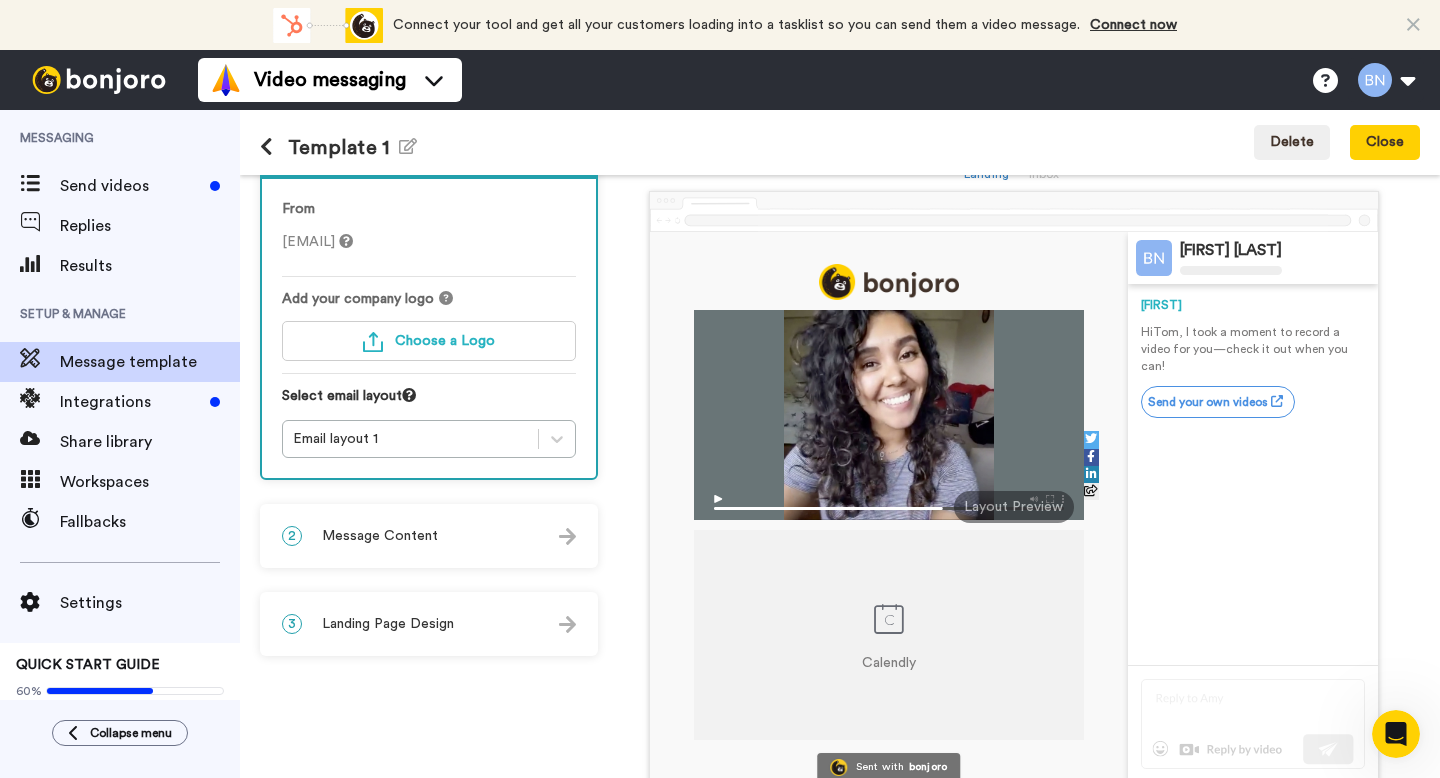 scroll, scrollTop: 169, scrollLeft: 0, axis: vertical 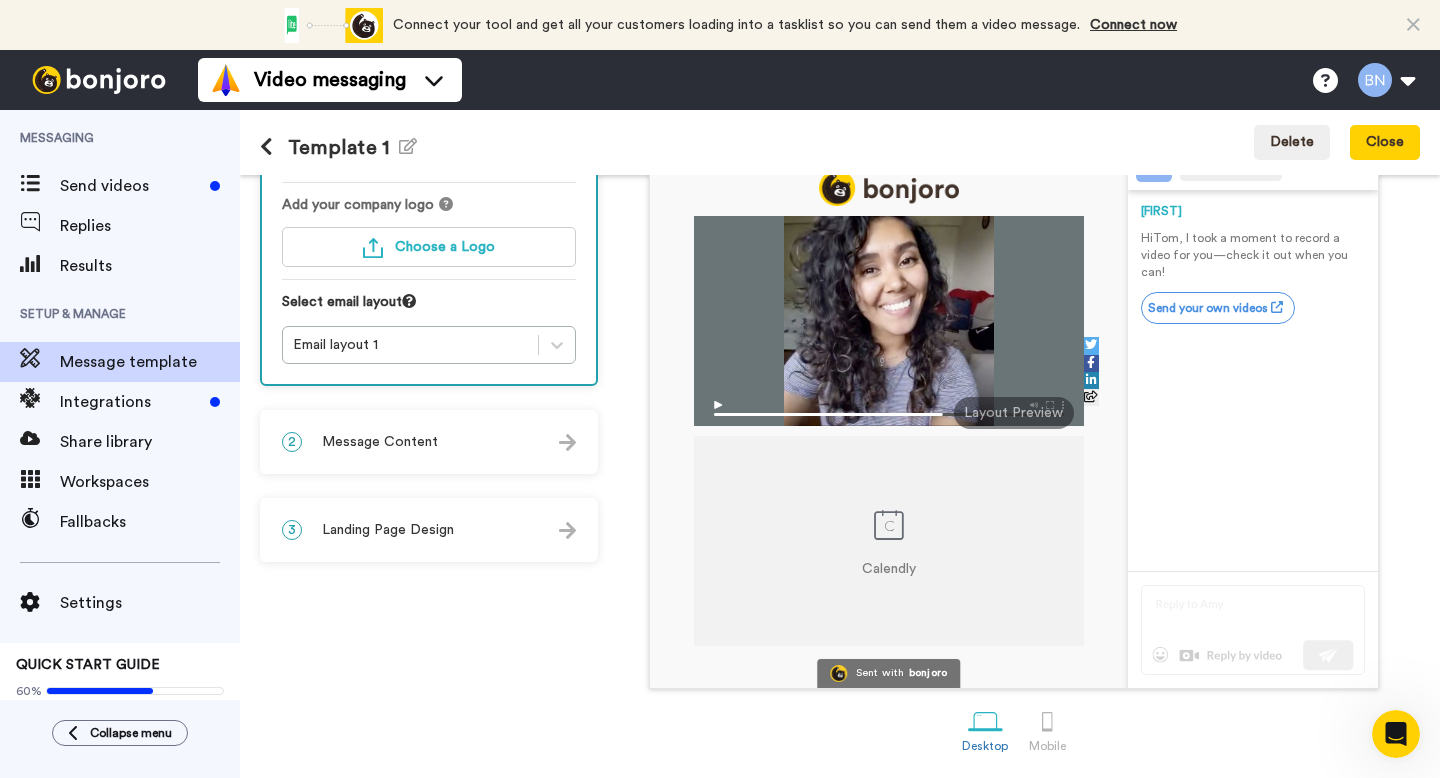 click on "2 Message Content" at bounding box center (429, 442) 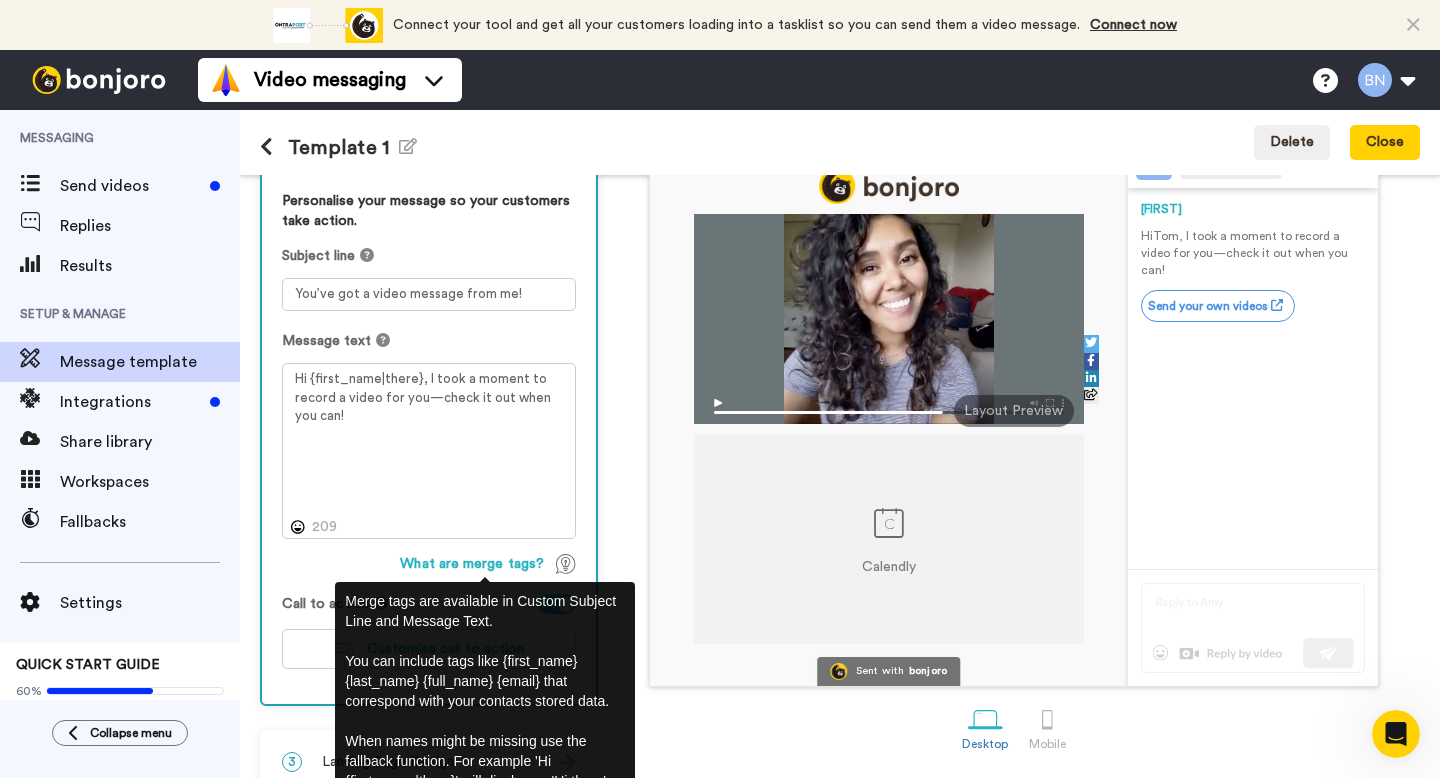 scroll, scrollTop: 200, scrollLeft: 0, axis: vertical 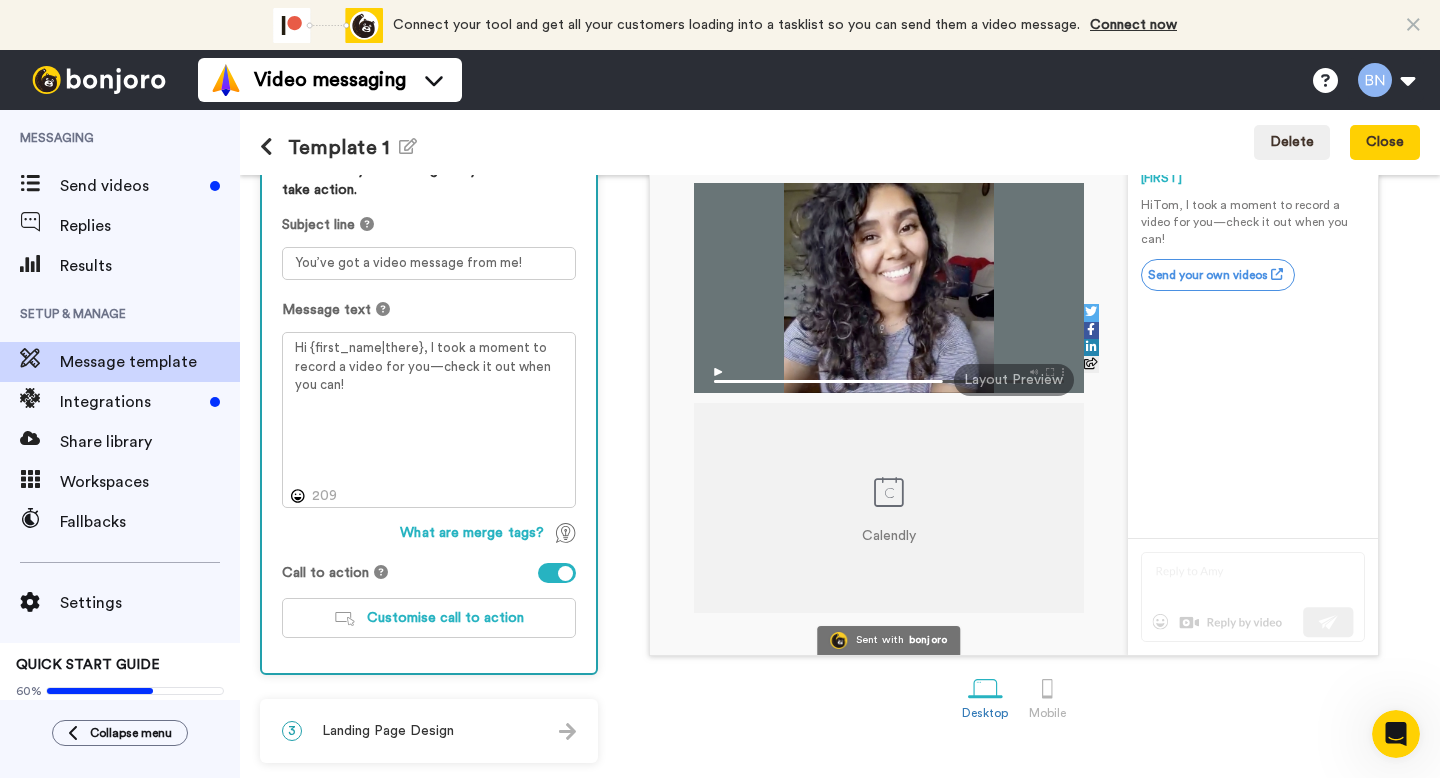 click on "3 Landing Page Design" at bounding box center (429, 731) 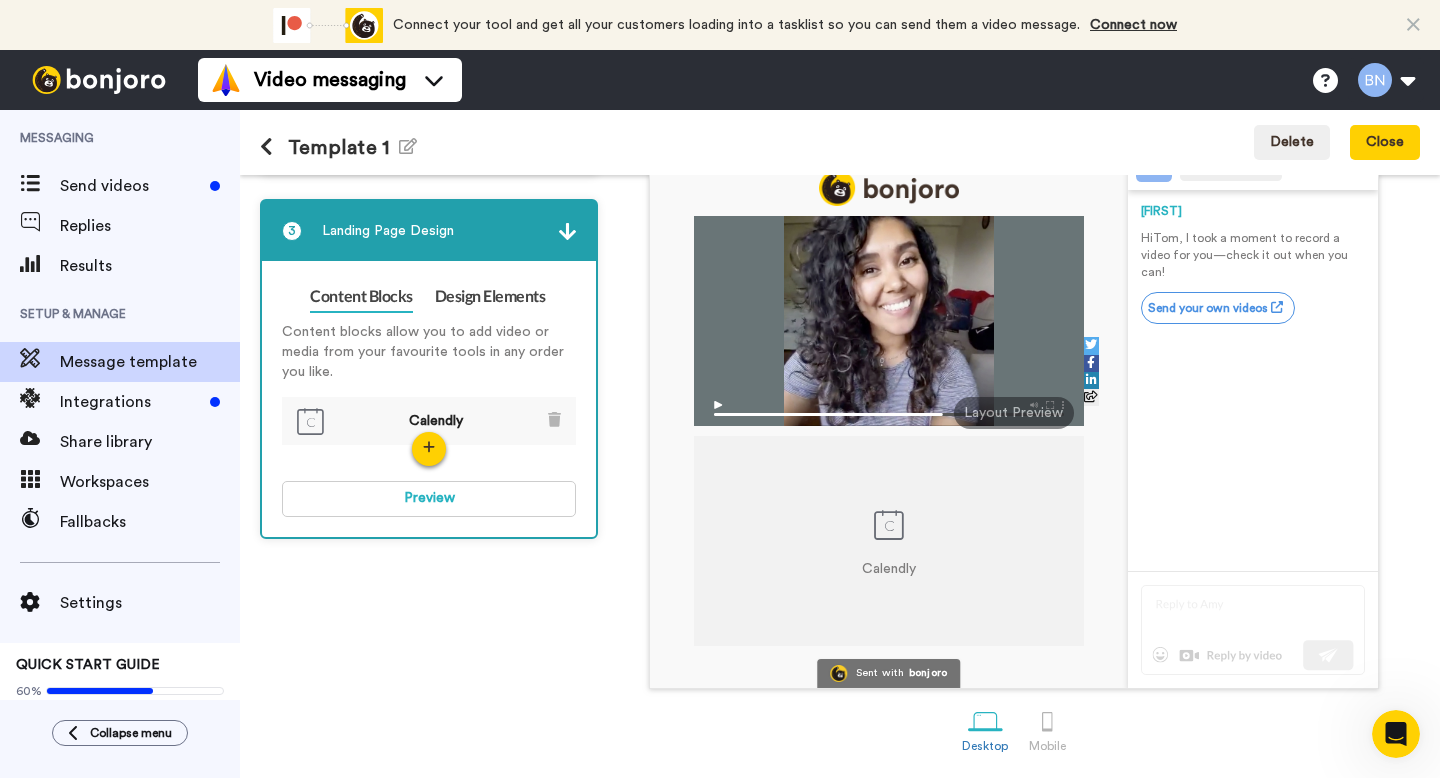 scroll, scrollTop: 169, scrollLeft: 0, axis: vertical 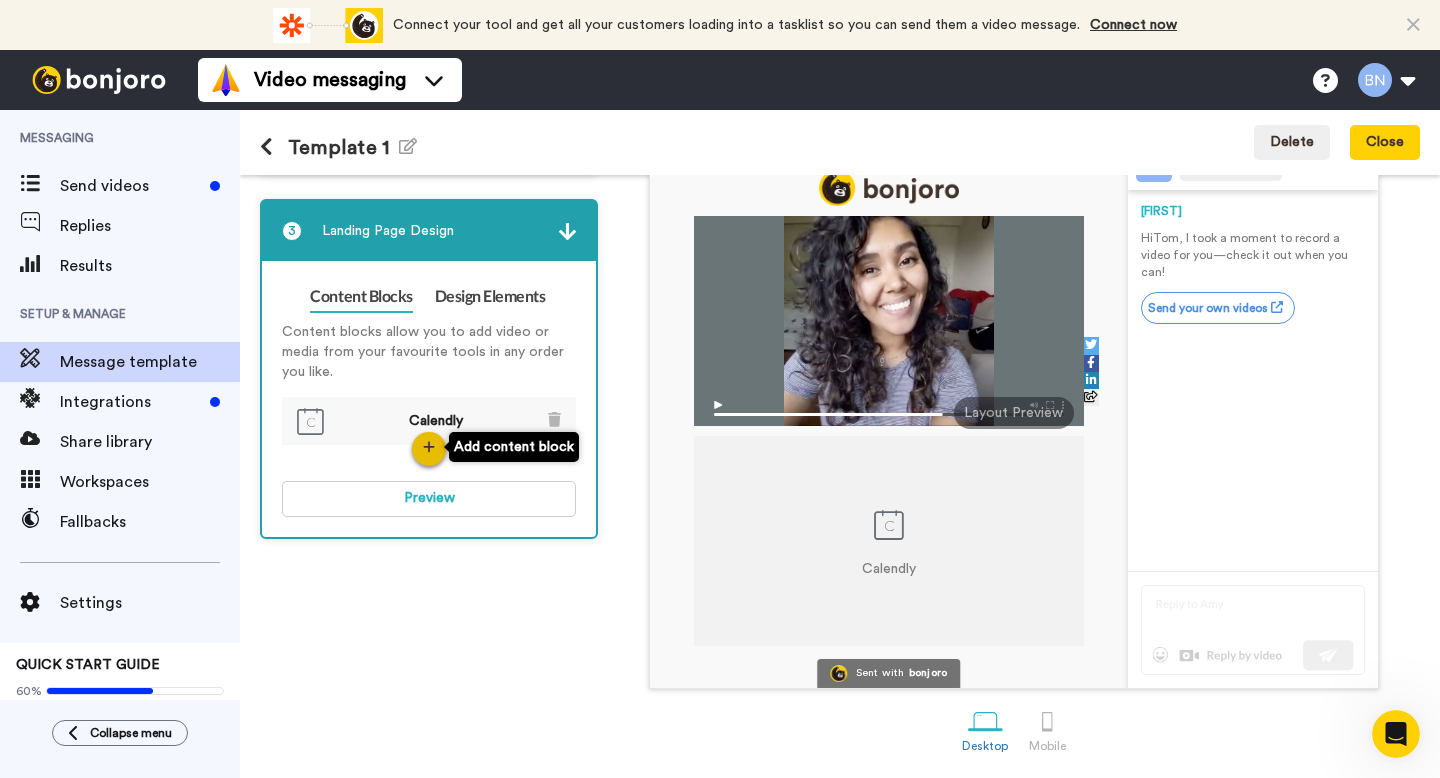click 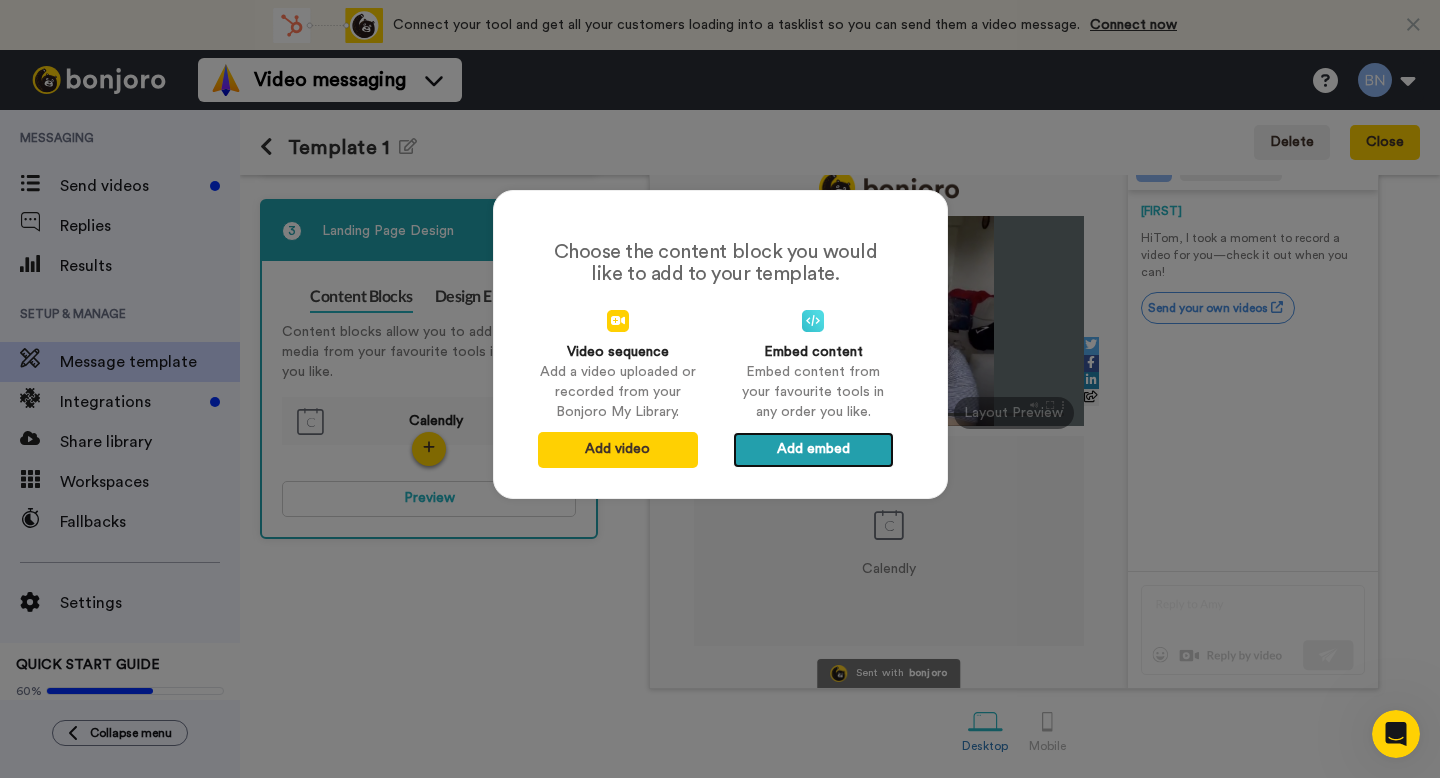 click on "Add embed" at bounding box center (813, 450) 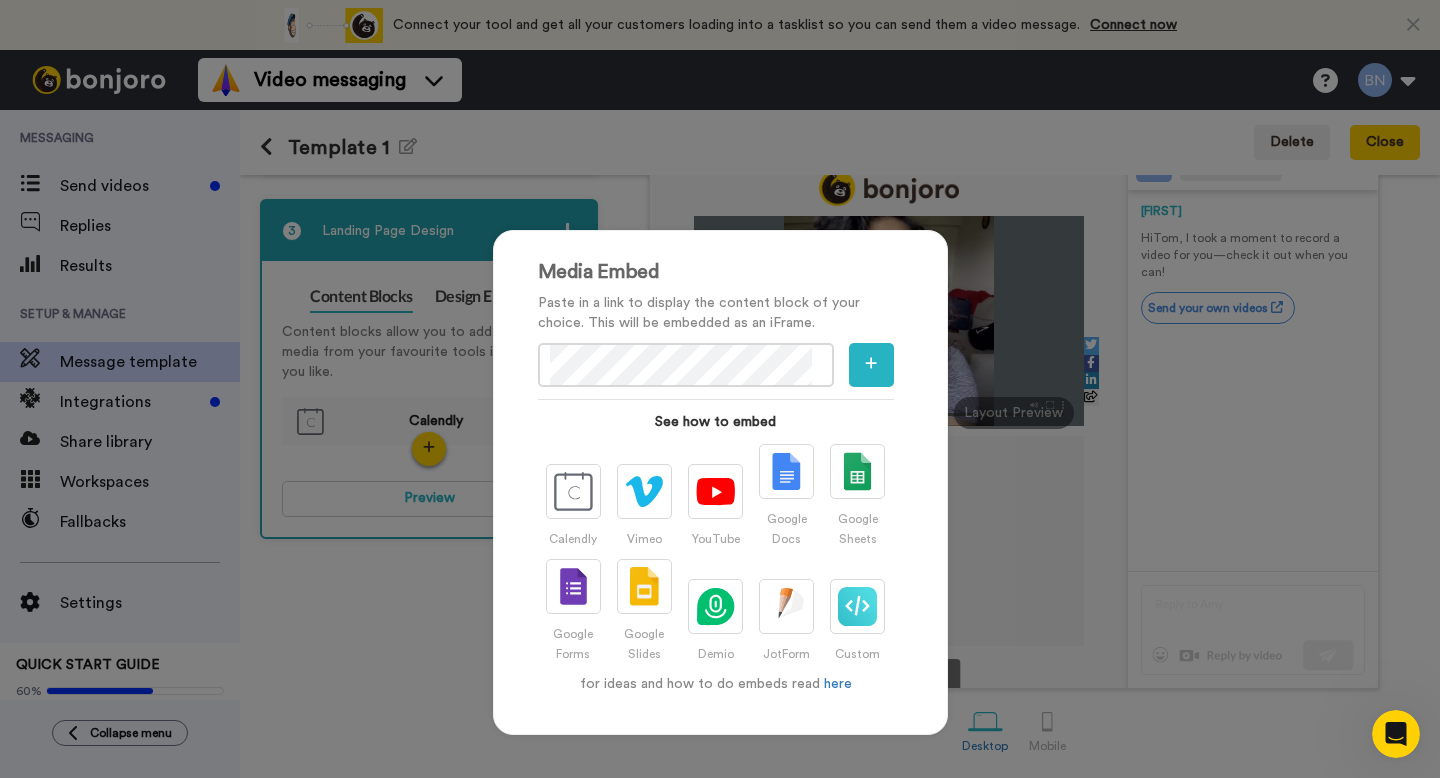 click on "Media Embed Paste in a link to display the content block of your choice. This will be embedded as an iFrame. See how to embed Calendly Vimeo YouTube Google Docs Google Sheets Google Forms Google Slides Demio JotForm Custom for ideas and how to do embeds read   here" at bounding box center [720, 389] 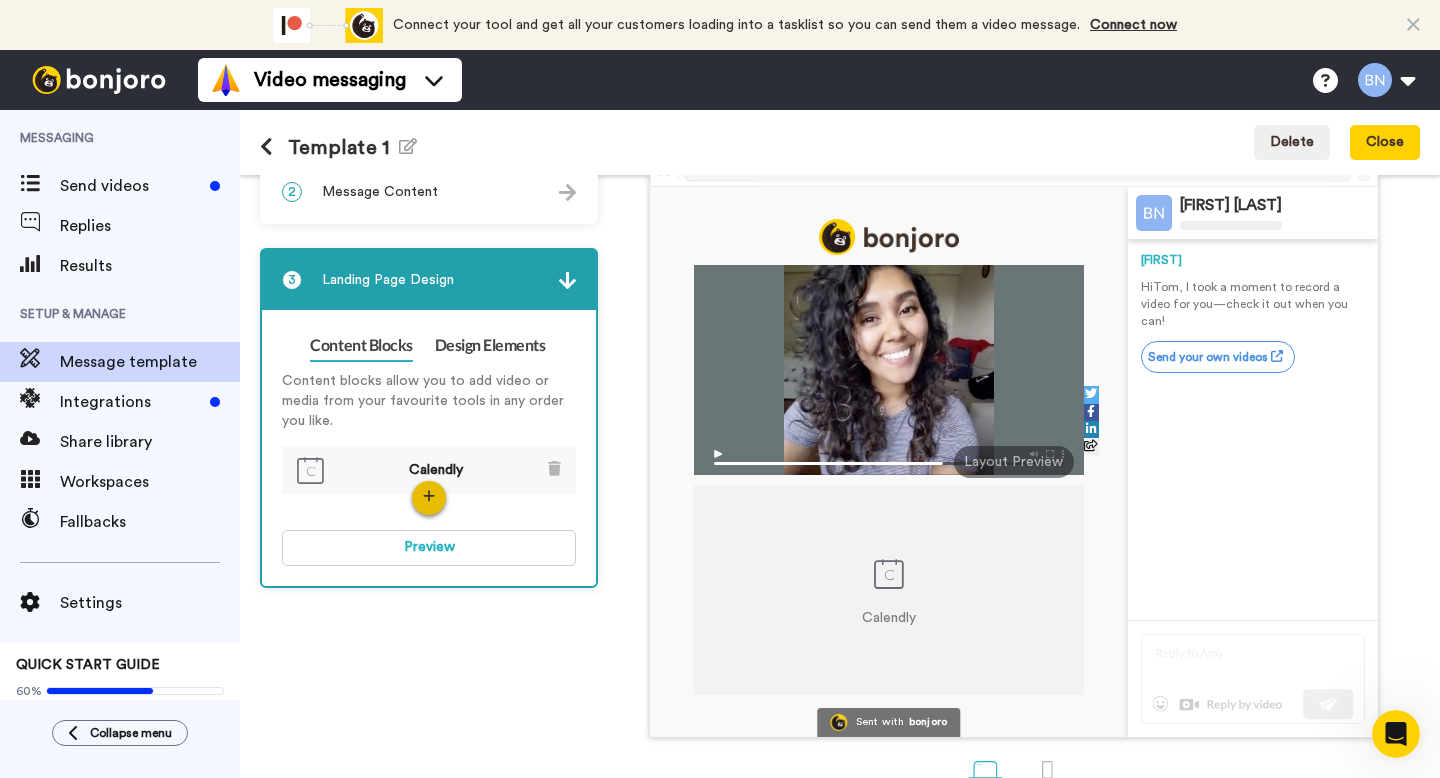 scroll, scrollTop: 117, scrollLeft: 0, axis: vertical 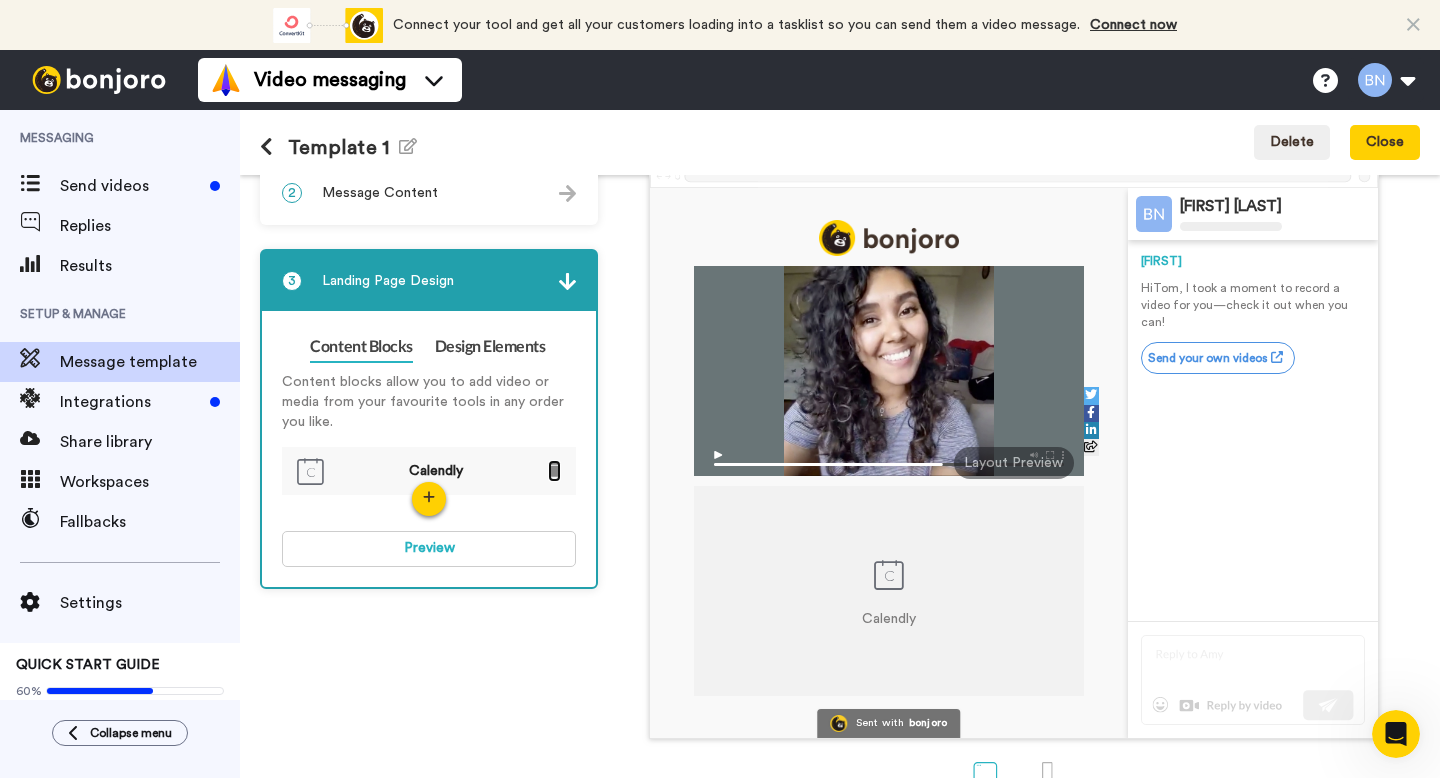 click 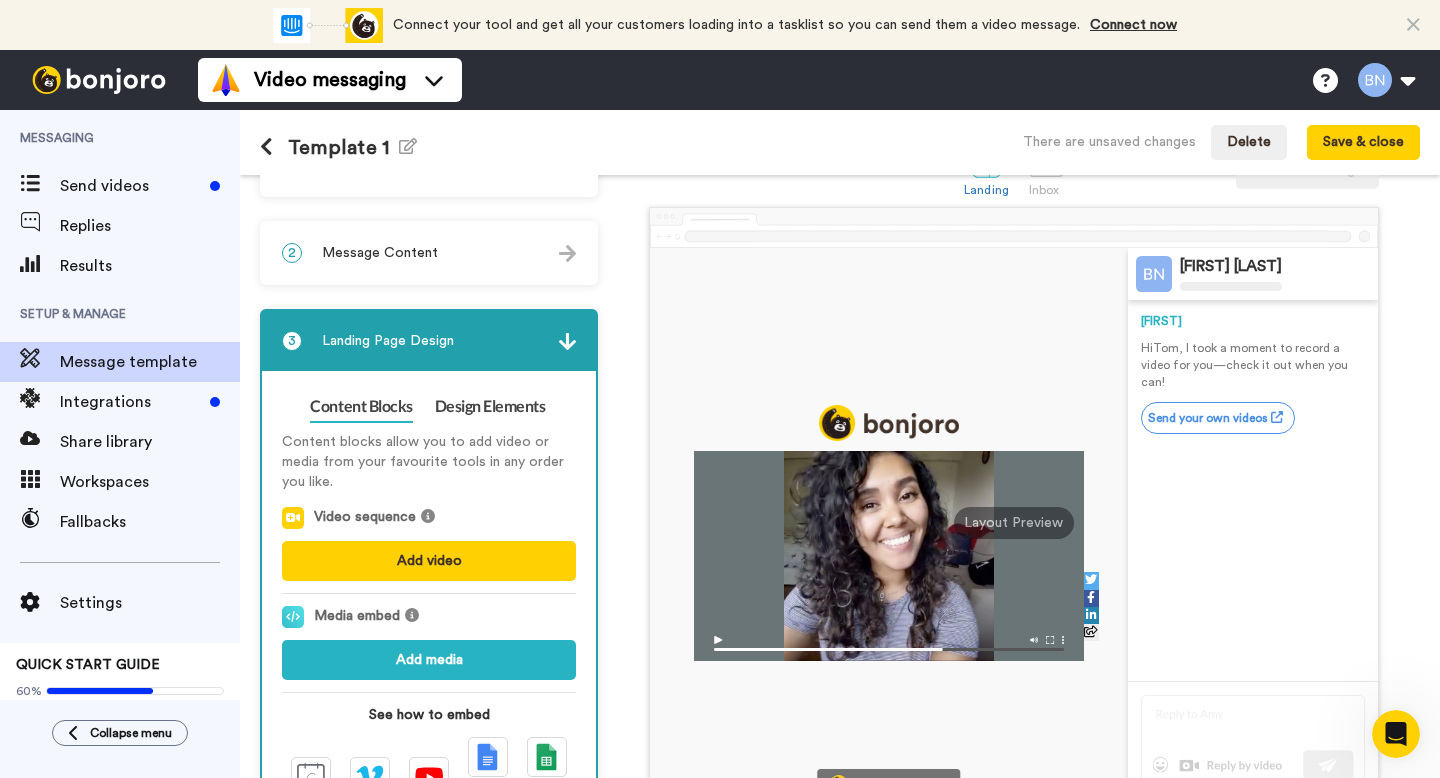 scroll, scrollTop: 54, scrollLeft: 0, axis: vertical 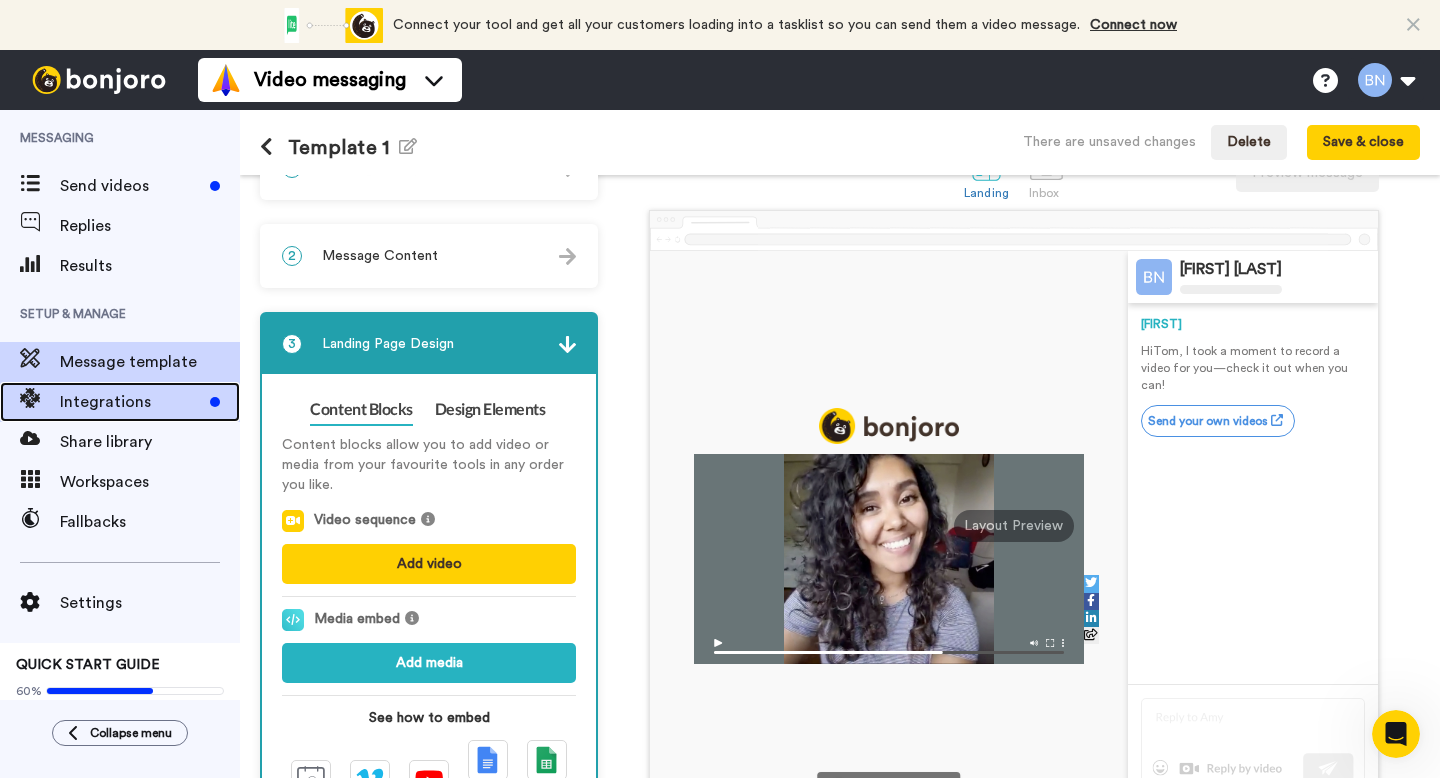 click on "Integrations" at bounding box center [131, 402] 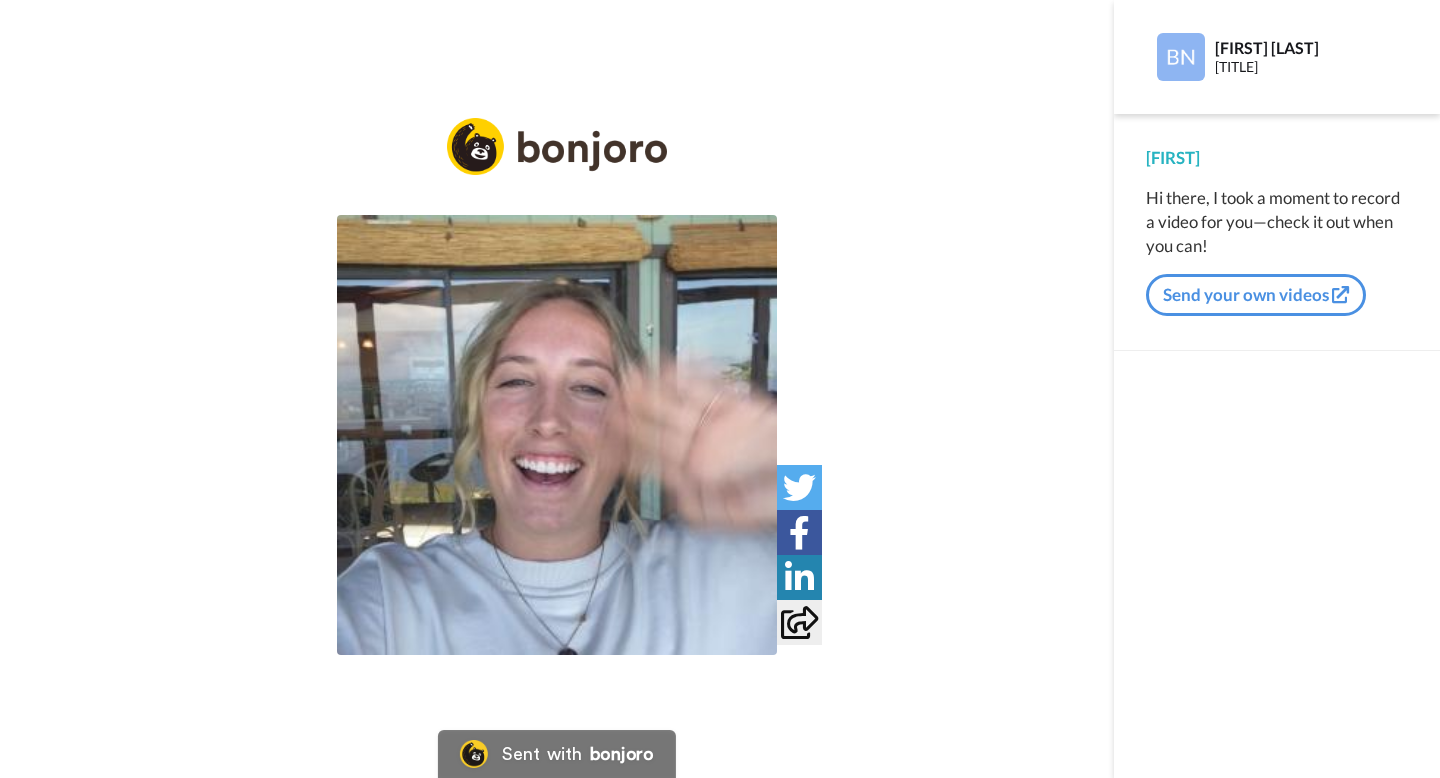 scroll, scrollTop: 0, scrollLeft: 0, axis: both 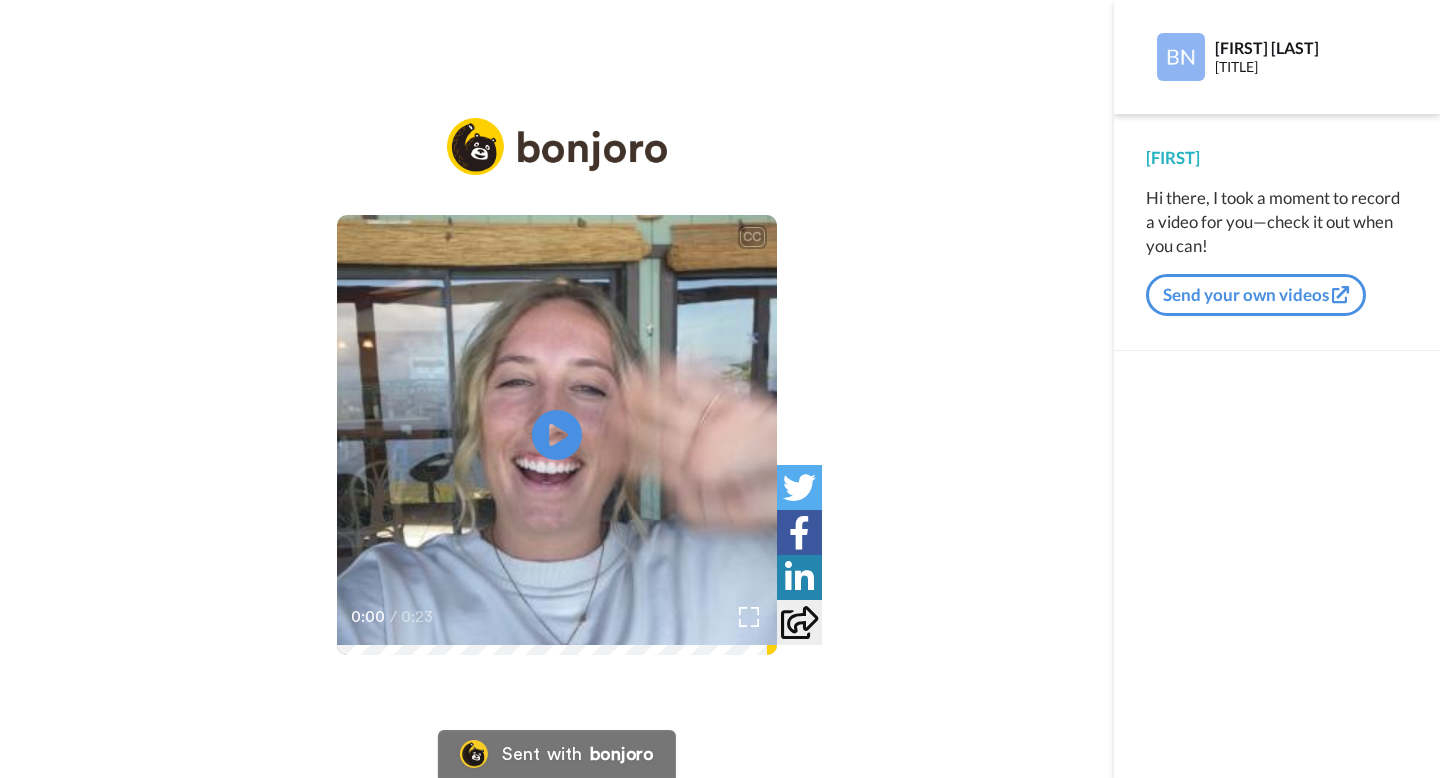 click at bounding box center [557, 435] 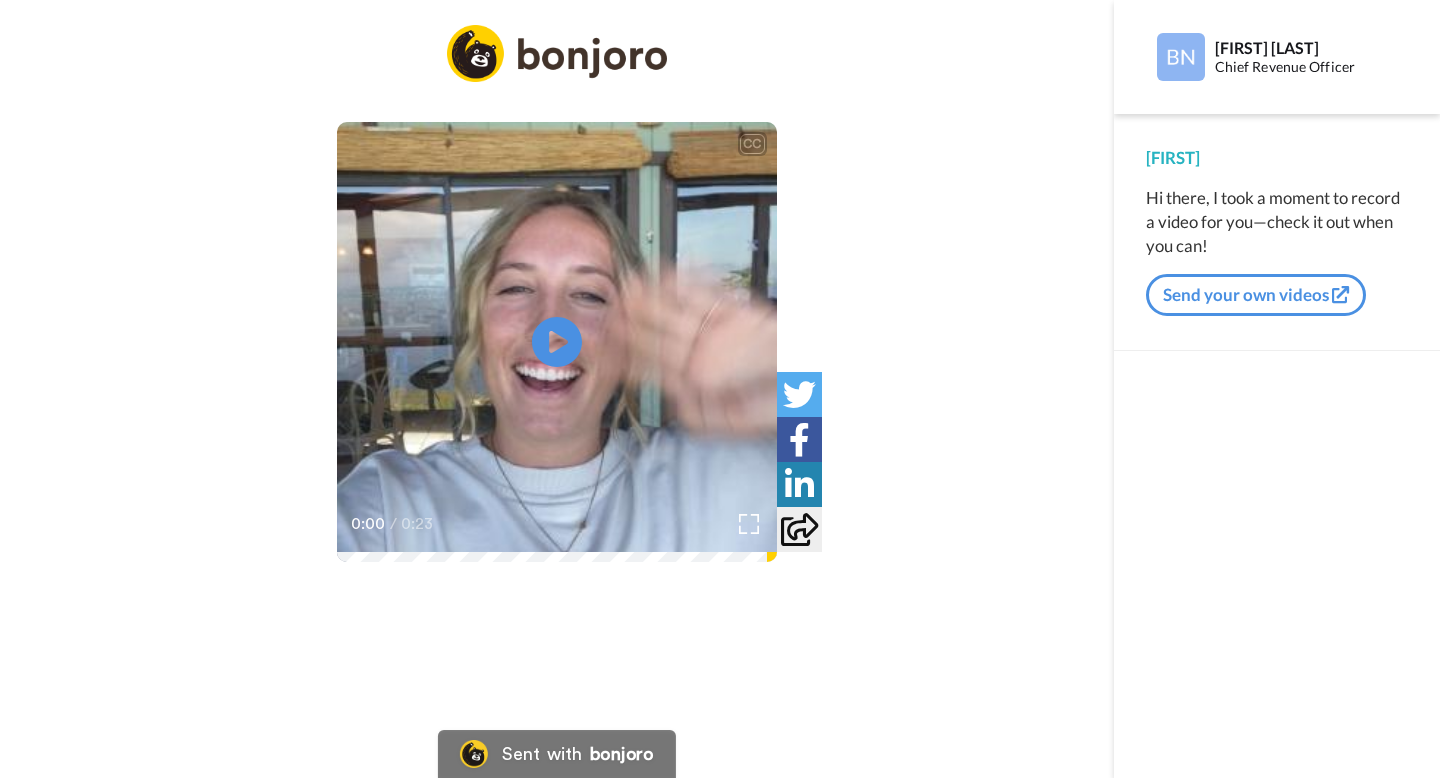 scroll, scrollTop: 0, scrollLeft: 0, axis: both 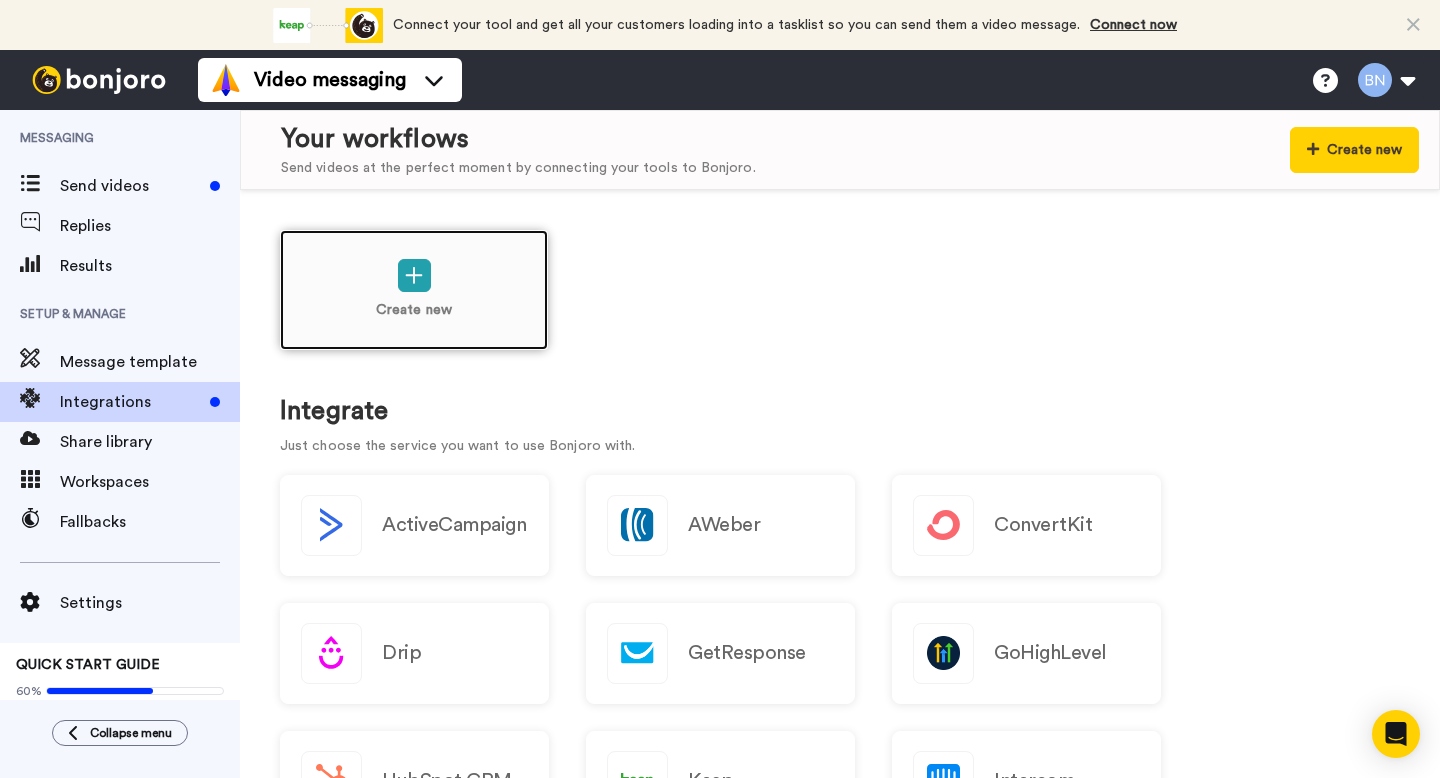 click on "Create new" at bounding box center [414, 290] 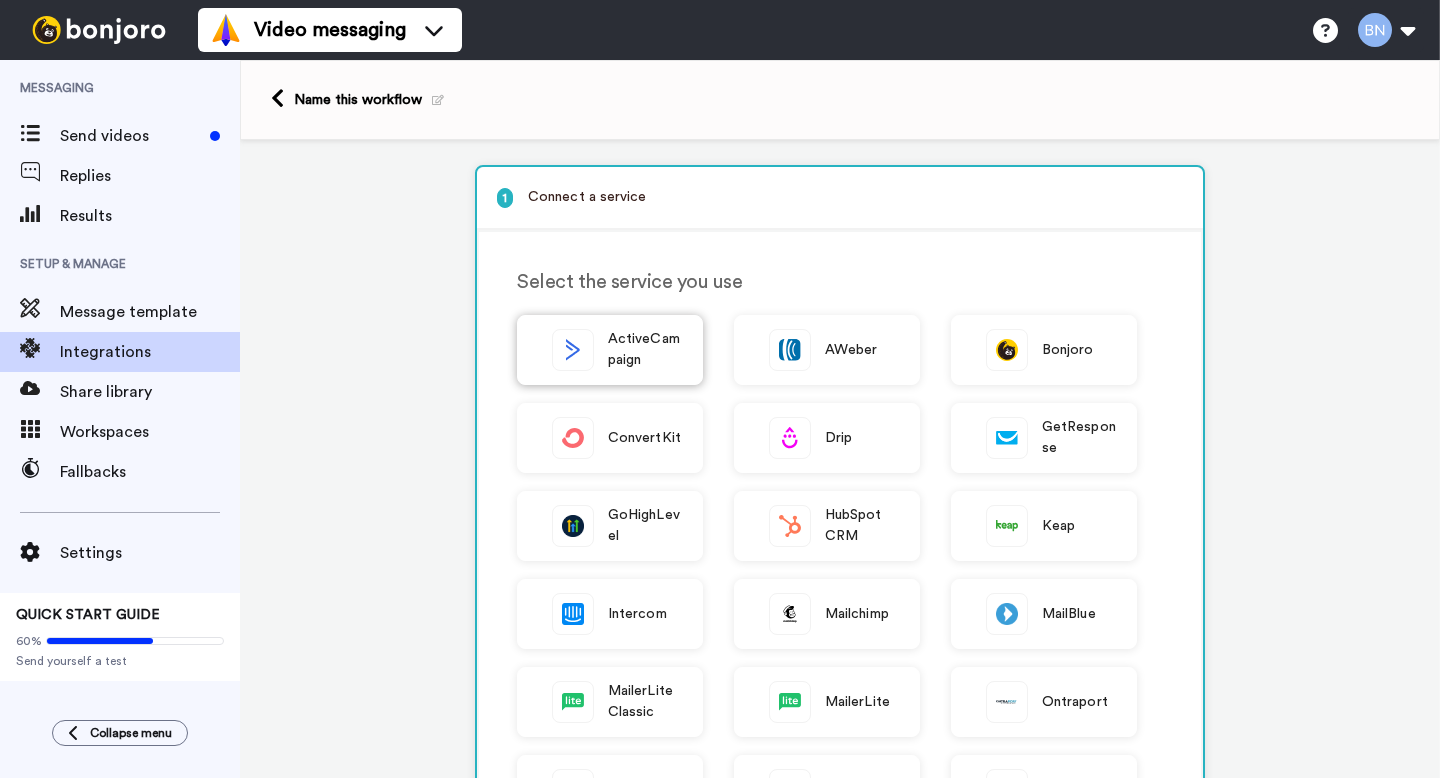 scroll, scrollTop: 0, scrollLeft: 0, axis: both 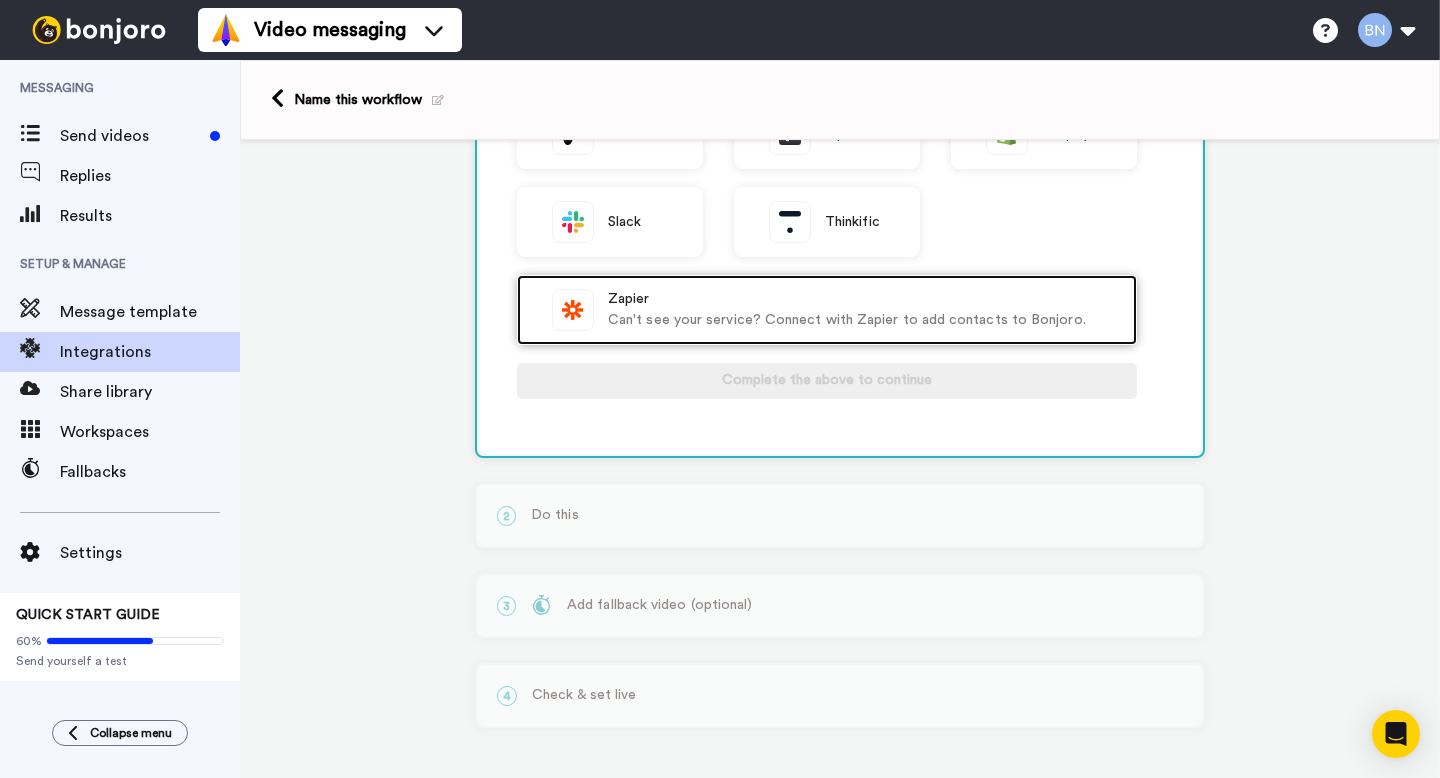 click on "Can't see your service? Connect with Zapier to add contacts to Bonjoro." at bounding box center [847, 320] 